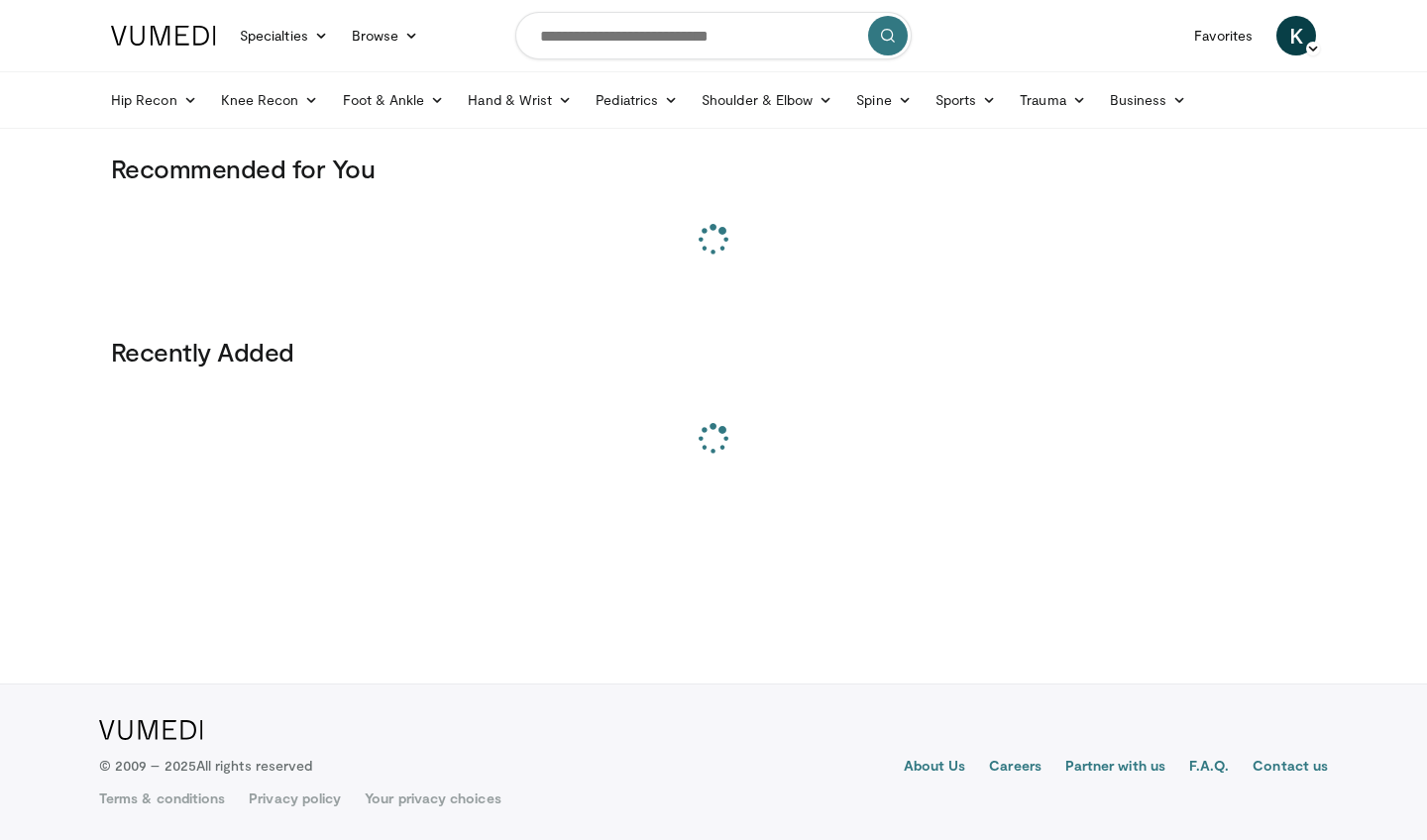 scroll, scrollTop: 0, scrollLeft: 0, axis: both 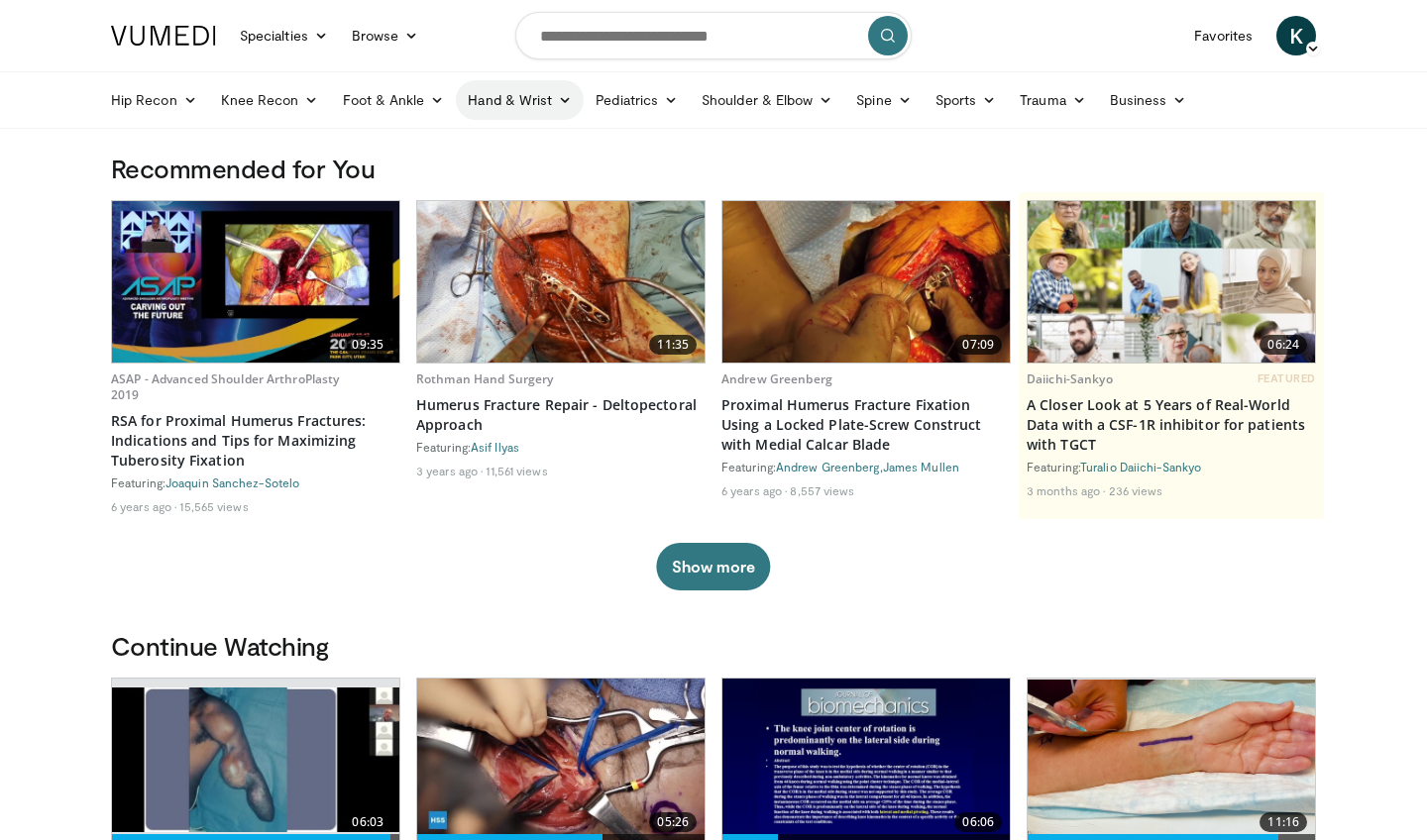 click on "Hand & Wrist" at bounding box center (519, 100) 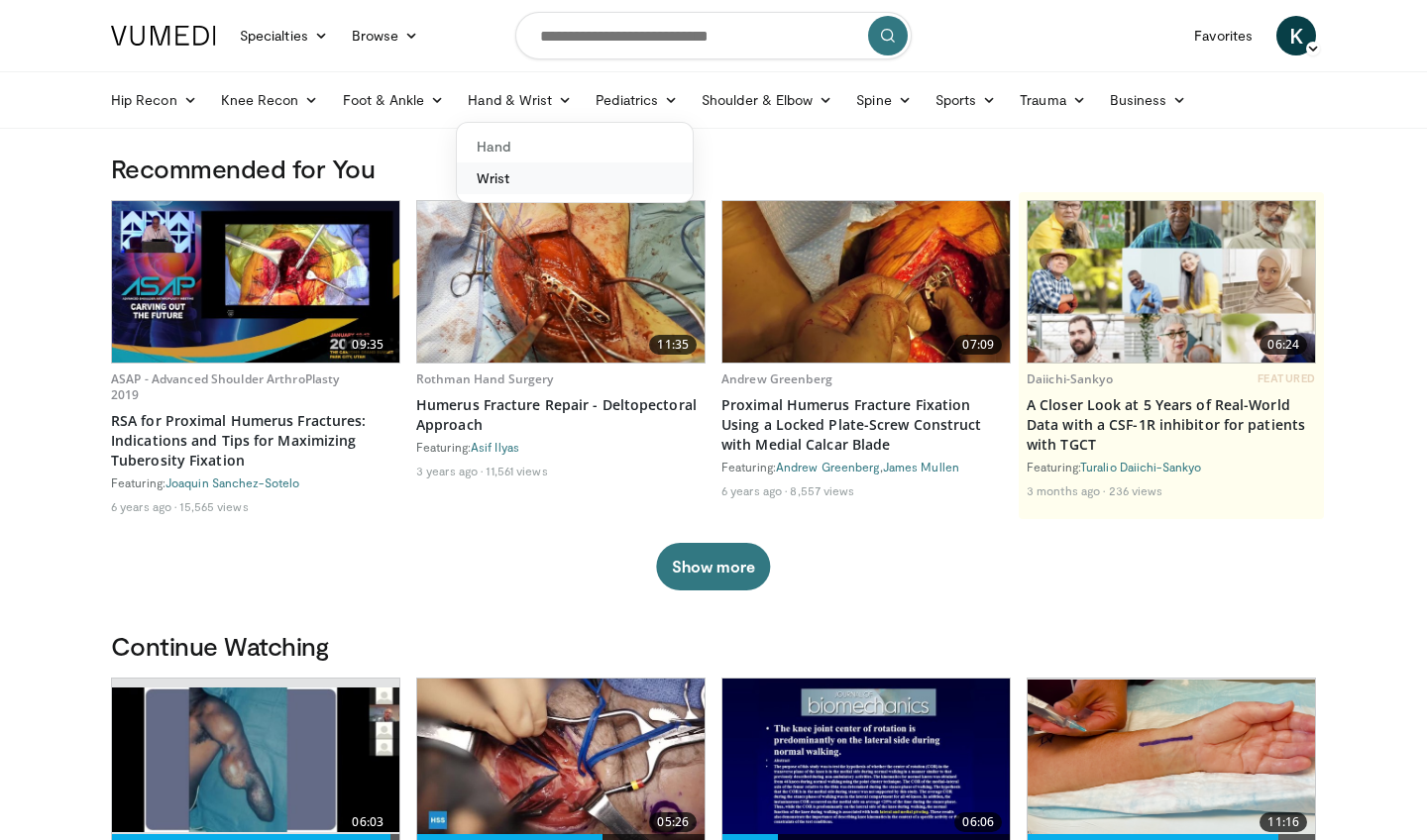 click on "Wrist" at bounding box center (575, 178) 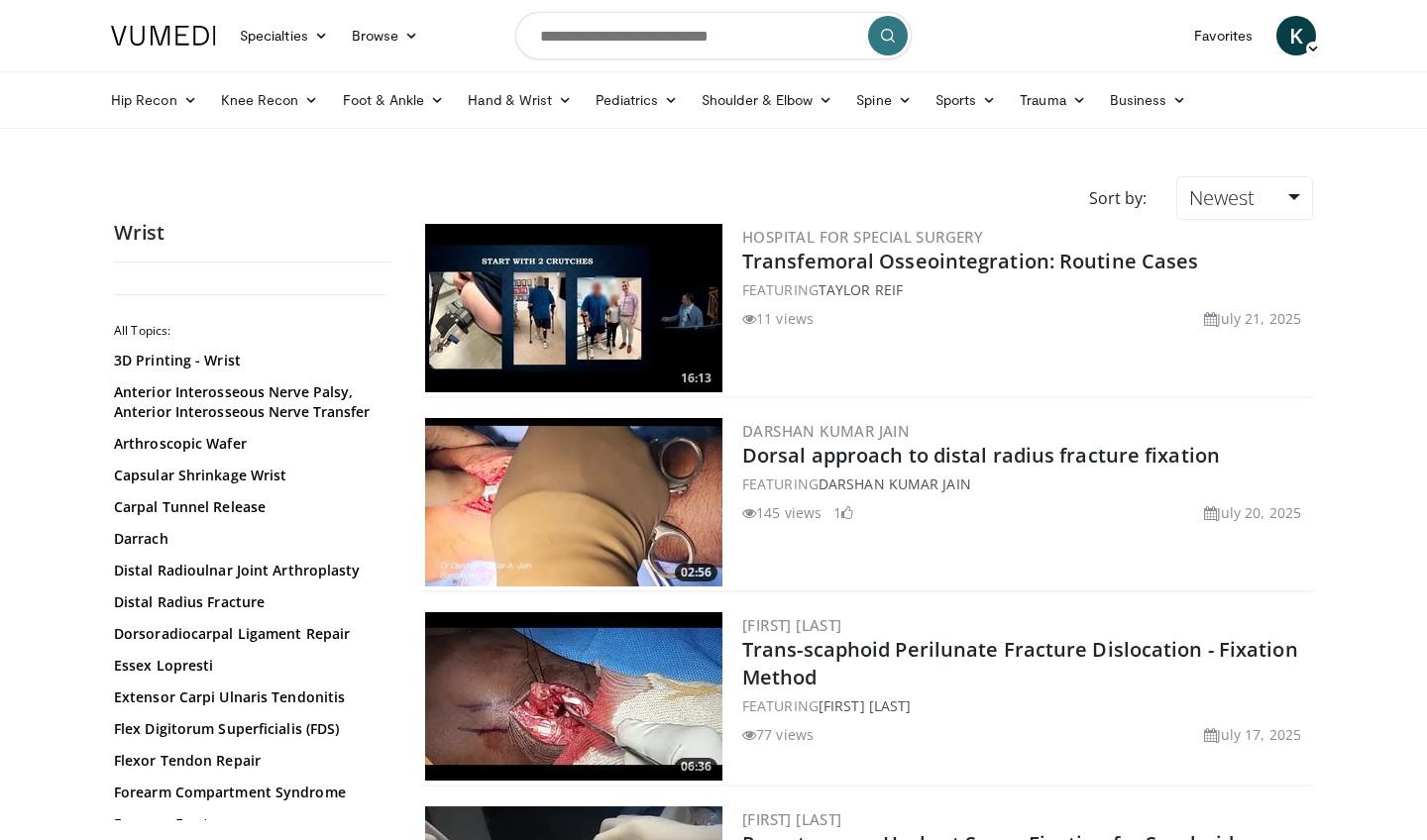 scroll, scrollTop: 0, scrollLeft: 0, axis: both 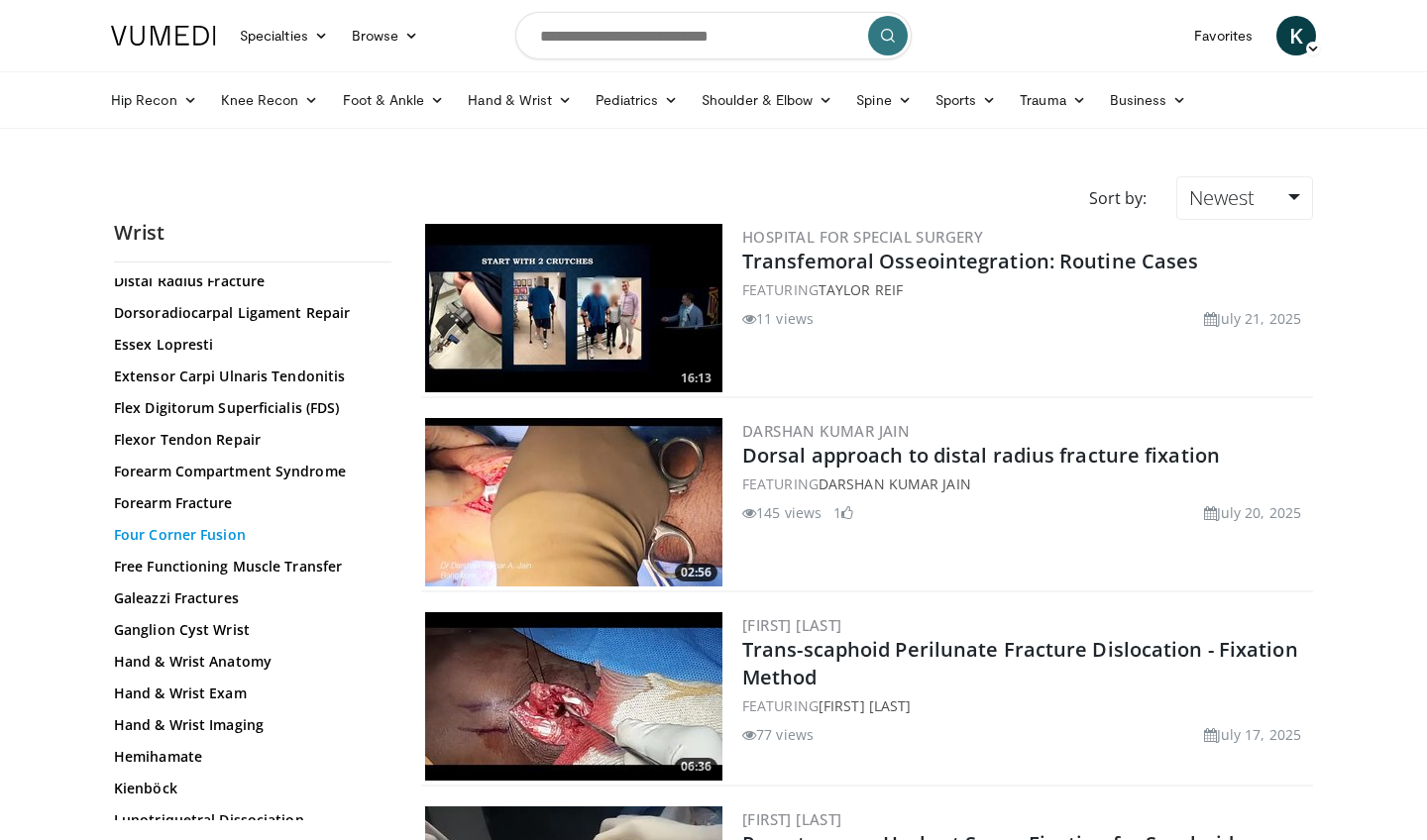 click on "Four Corner Fusion" at bounding box center [248, 535] 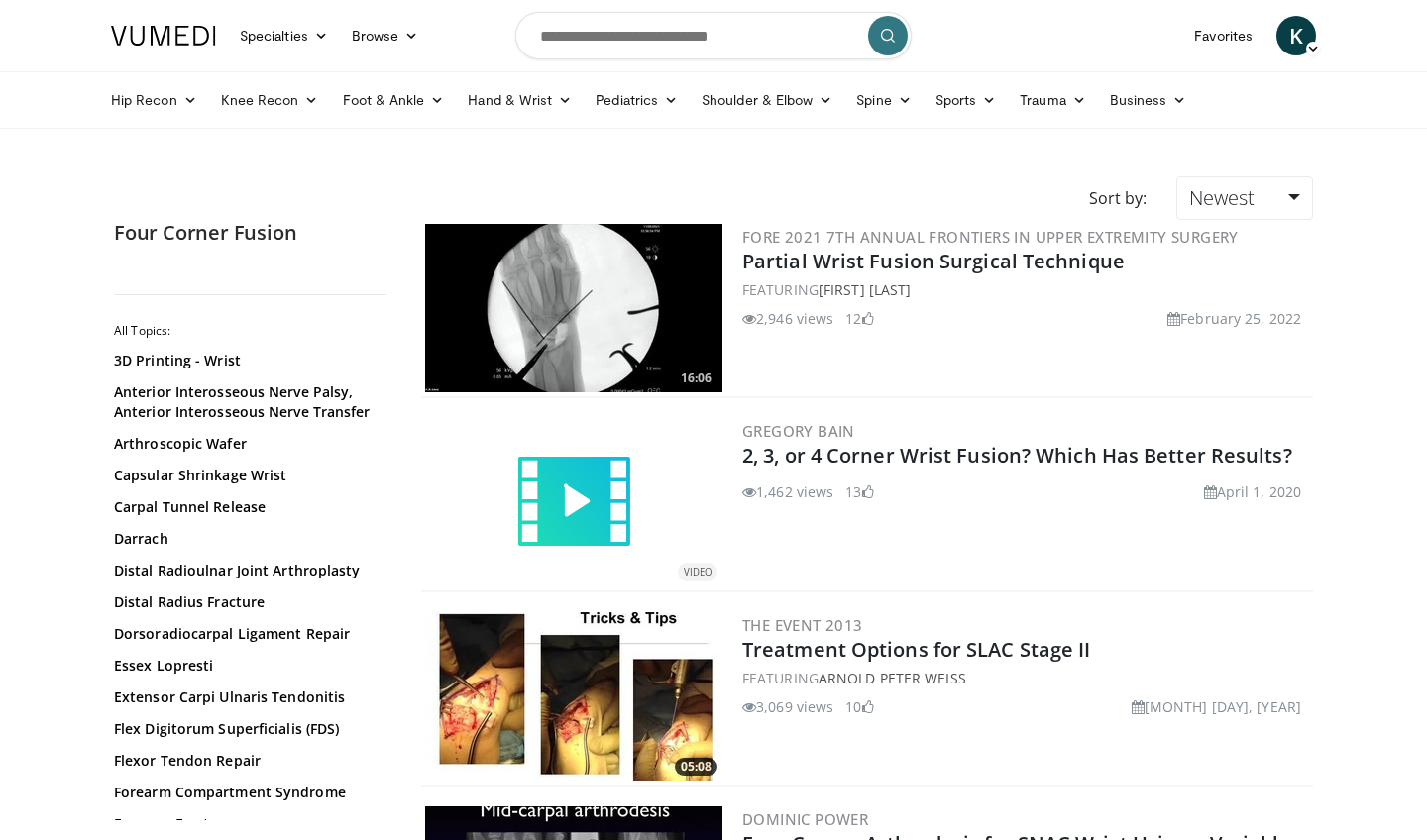 scroll, scrollTop: 0, scrollLeft: 0, axis: both 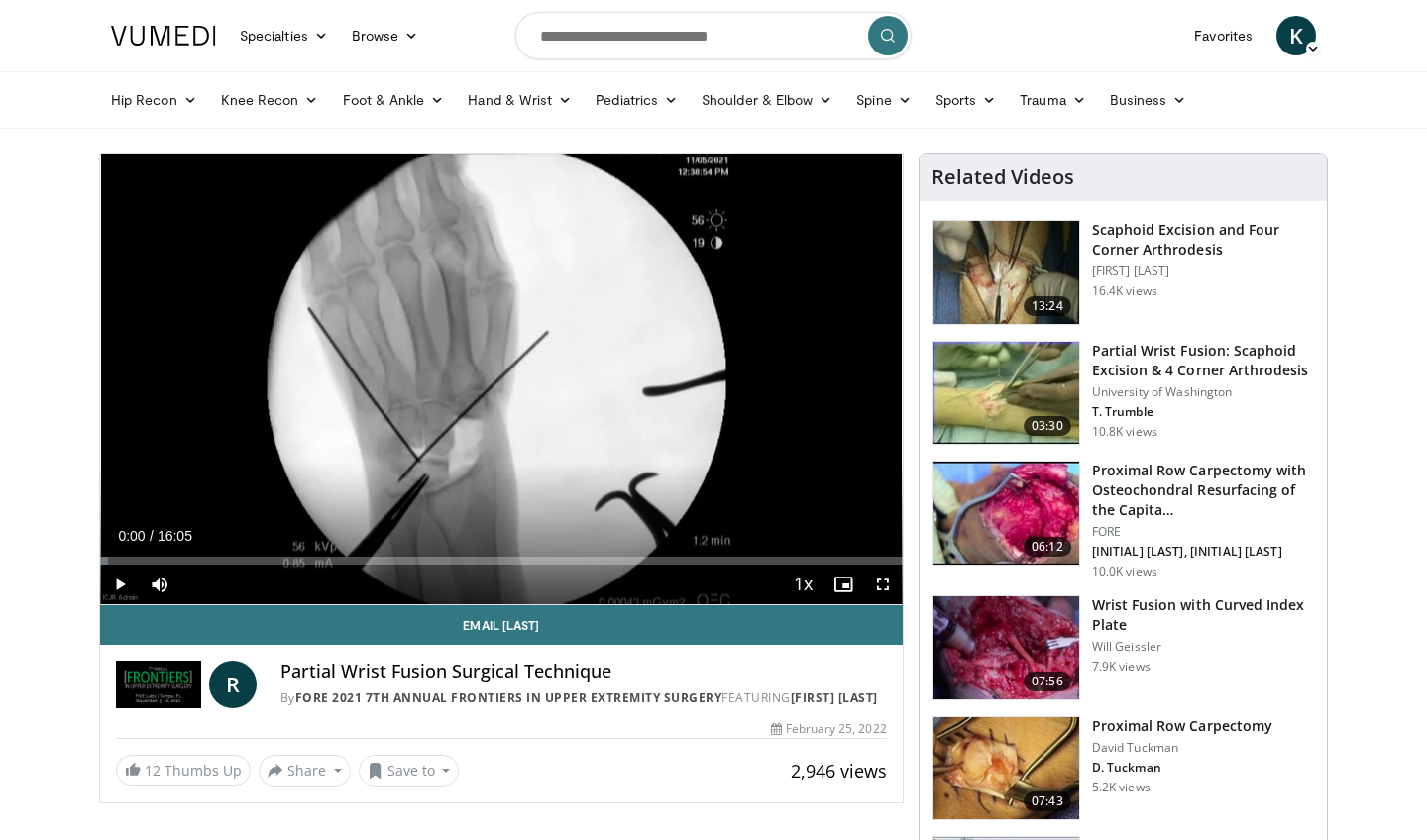 click at bounding box center [883, 584] 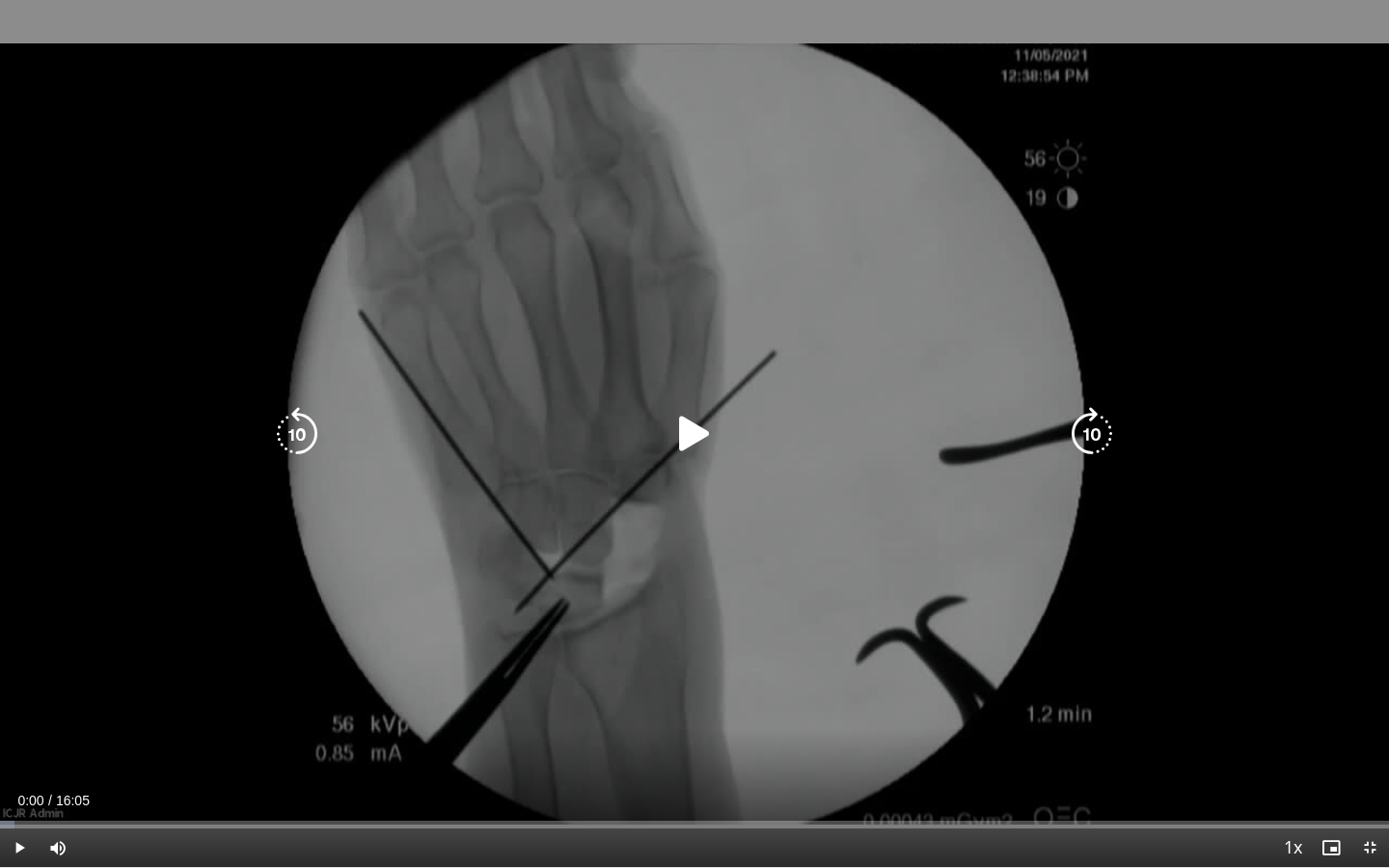 click at bounding box center (694, 434) 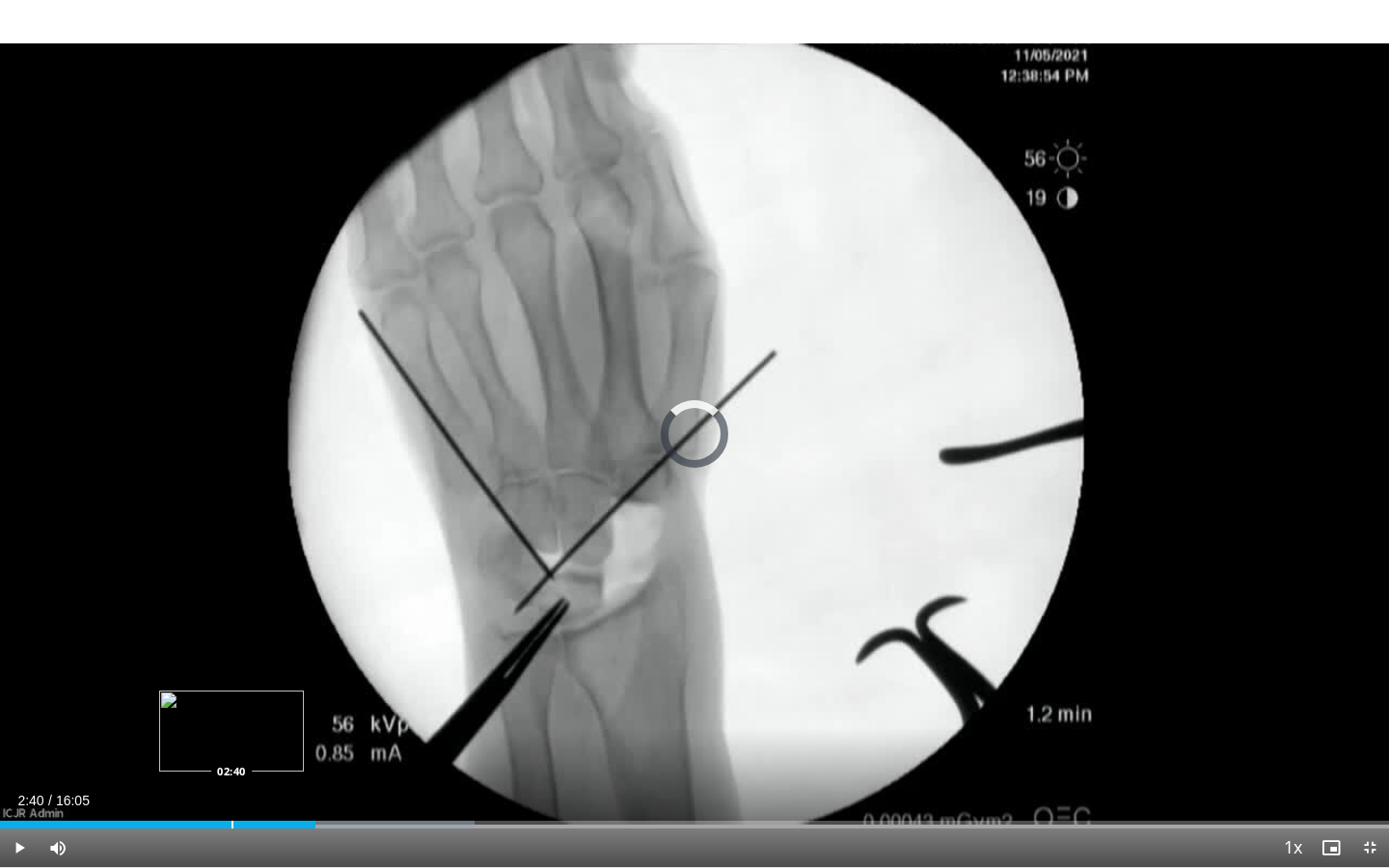 click at bounding box center [232, 825] 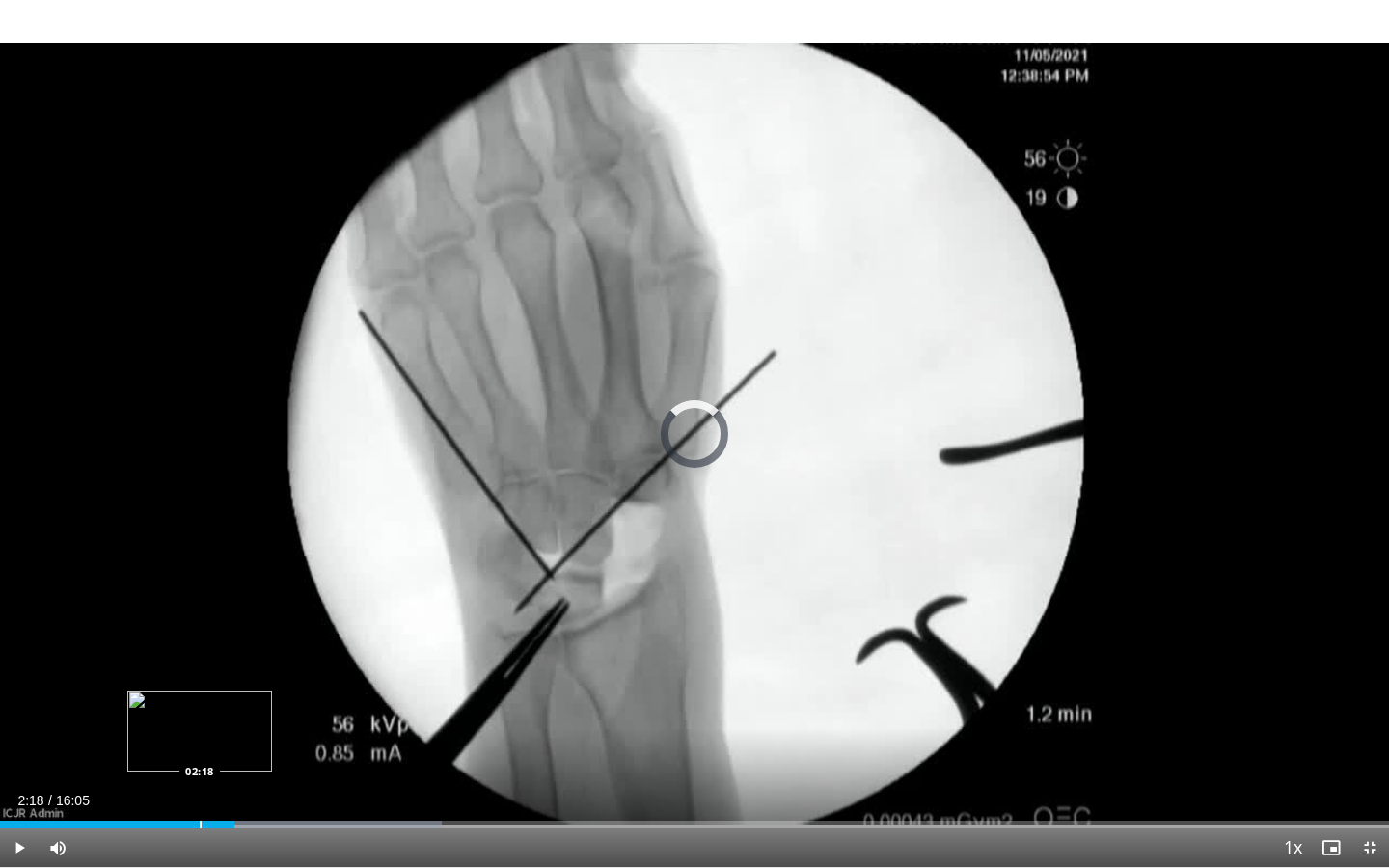 click at bounding box center (201, 825) 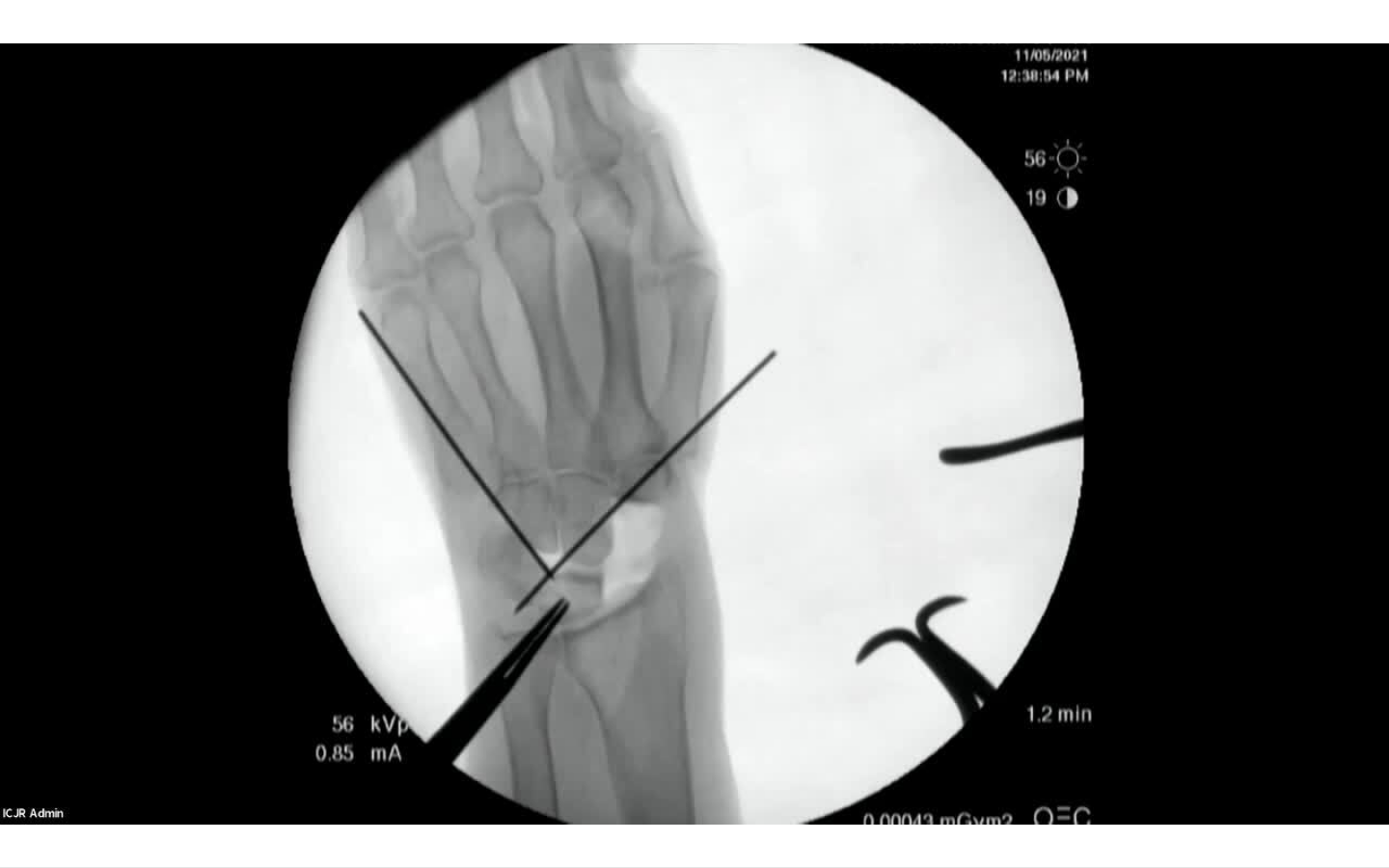 click on "**********" at bounding box center (694, 434) 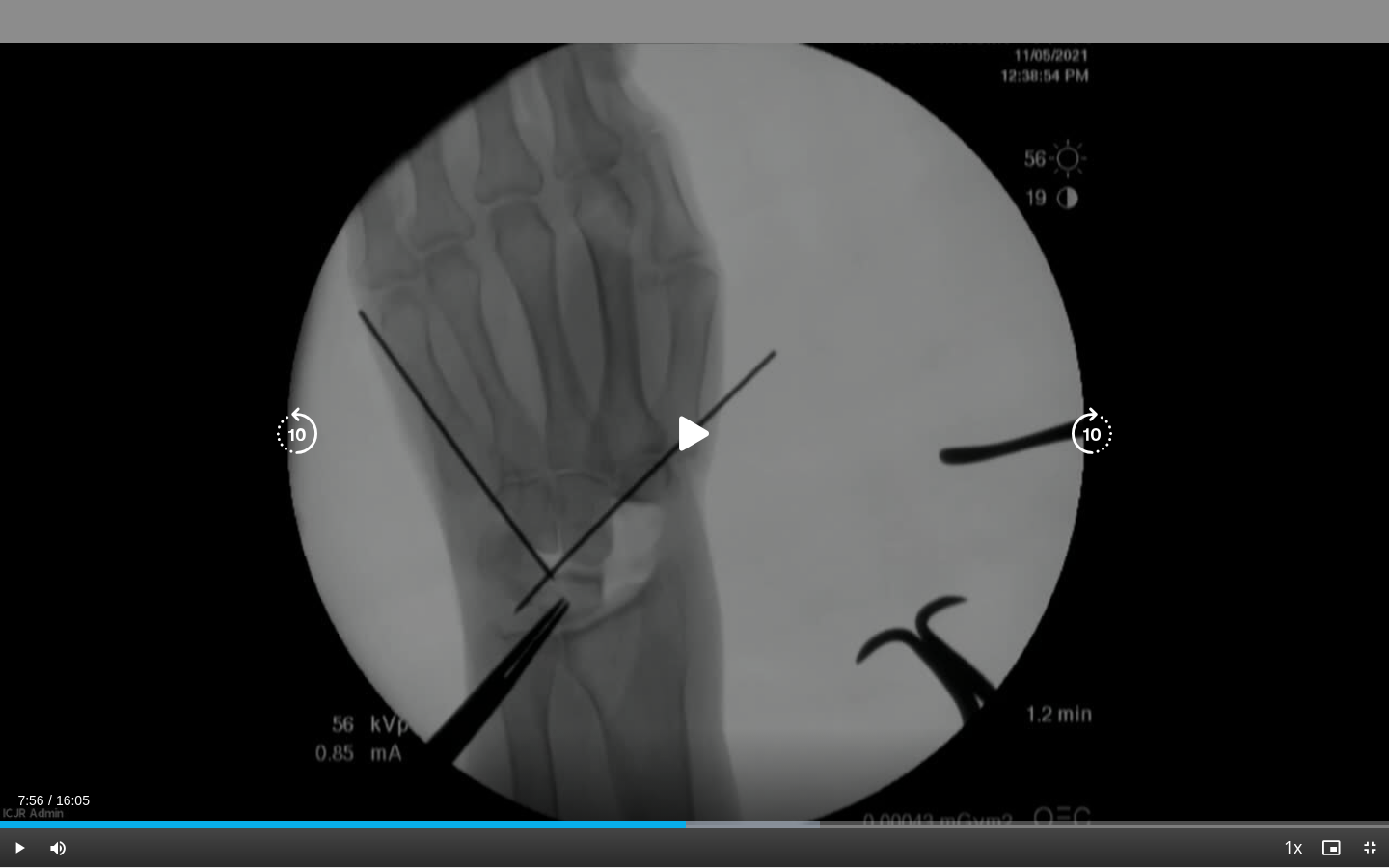 click on "10 seconds
Tap to unmute" at bounding box center [694, 433] 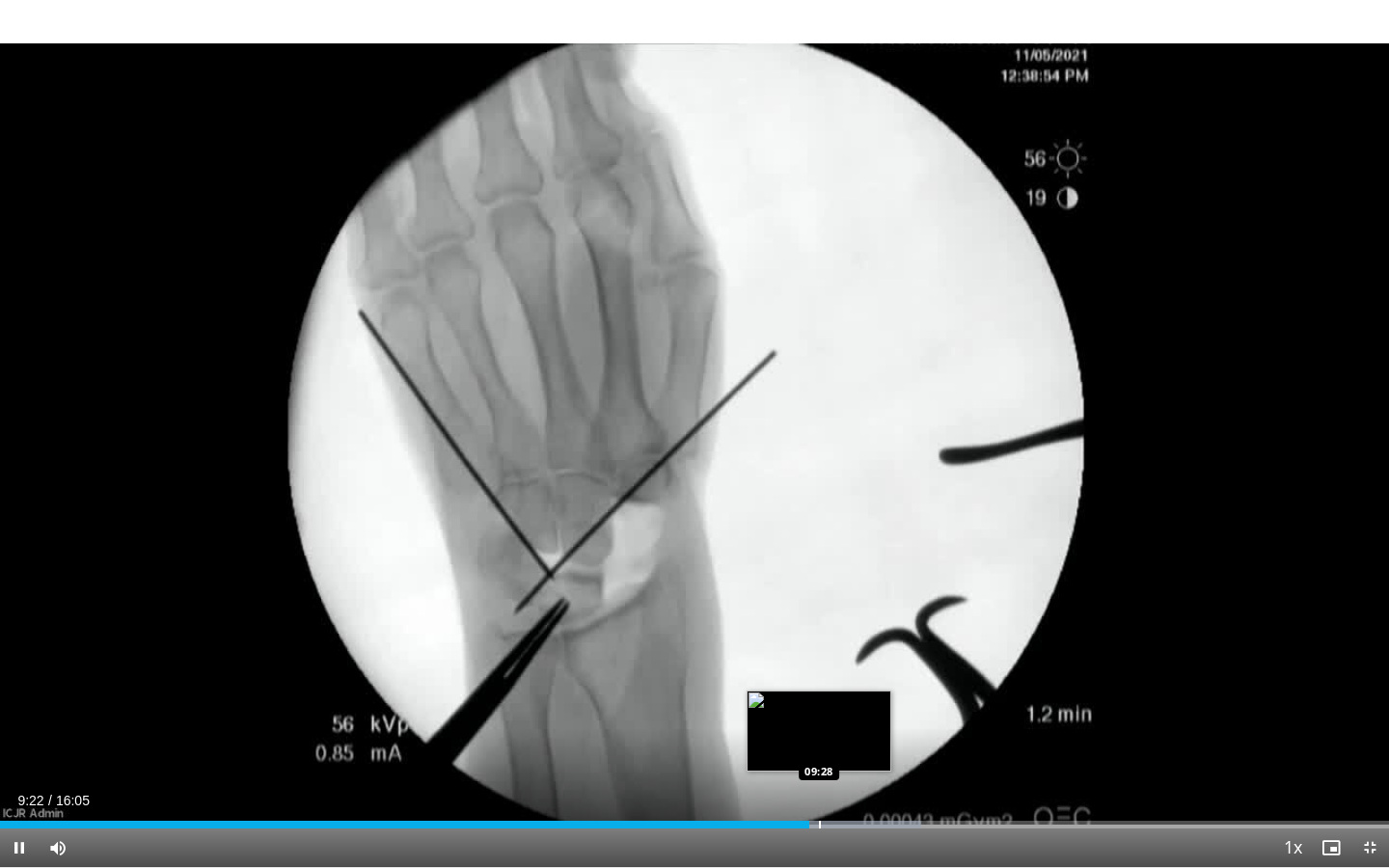 click at bounding box center (820, 825) 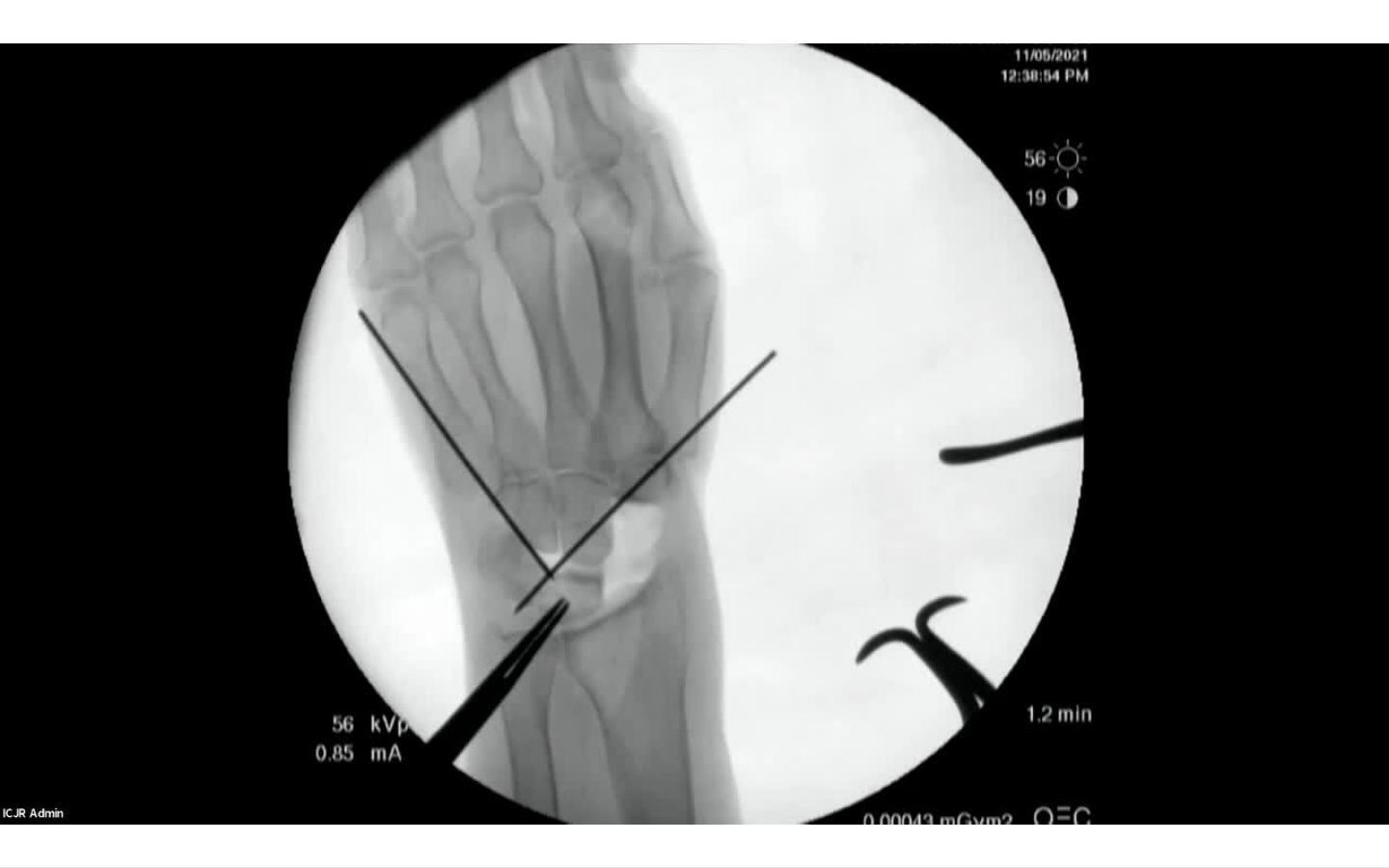 click on "**********" at bounding box center [694, 434] 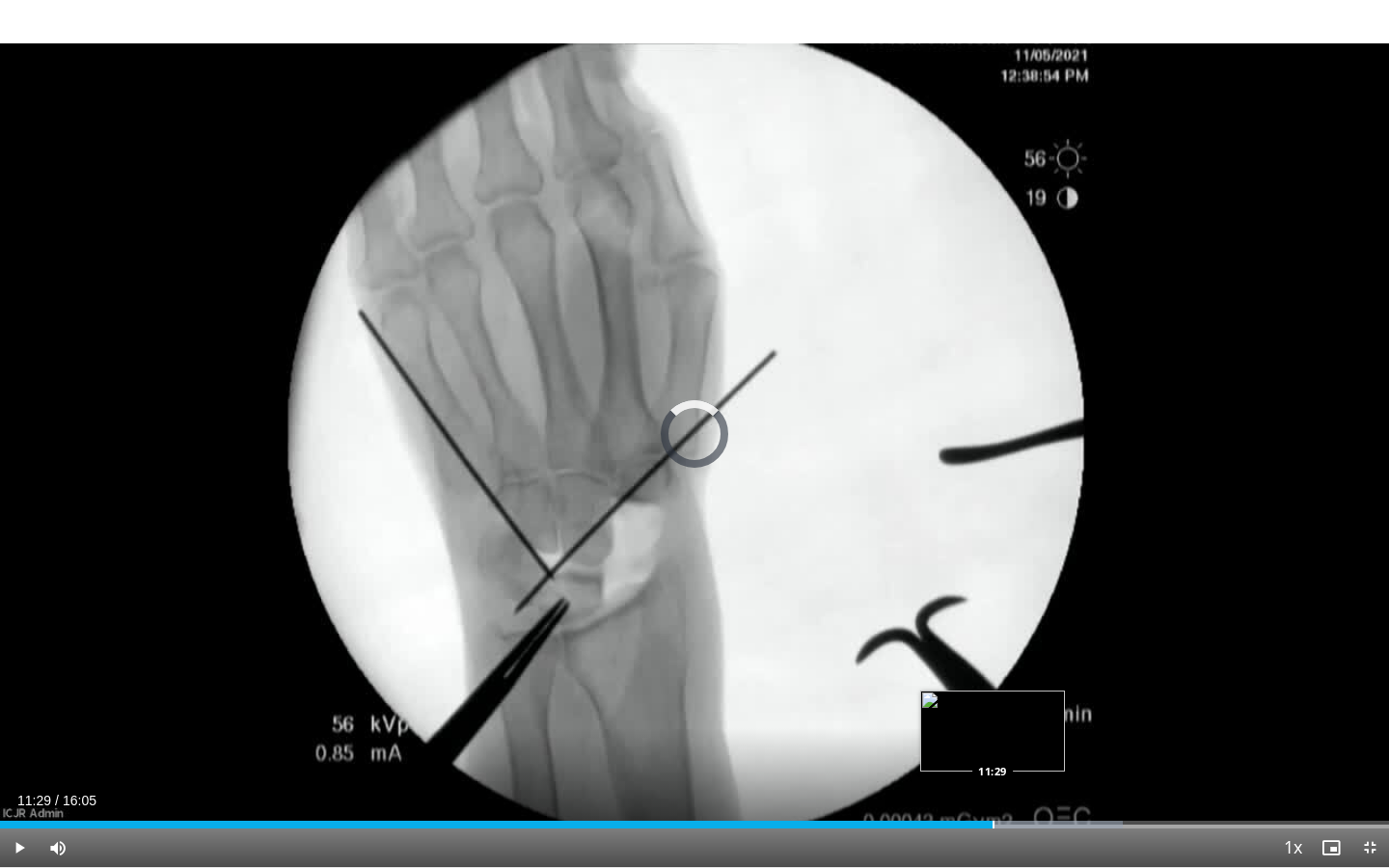 click at bounding box center [994, 825] 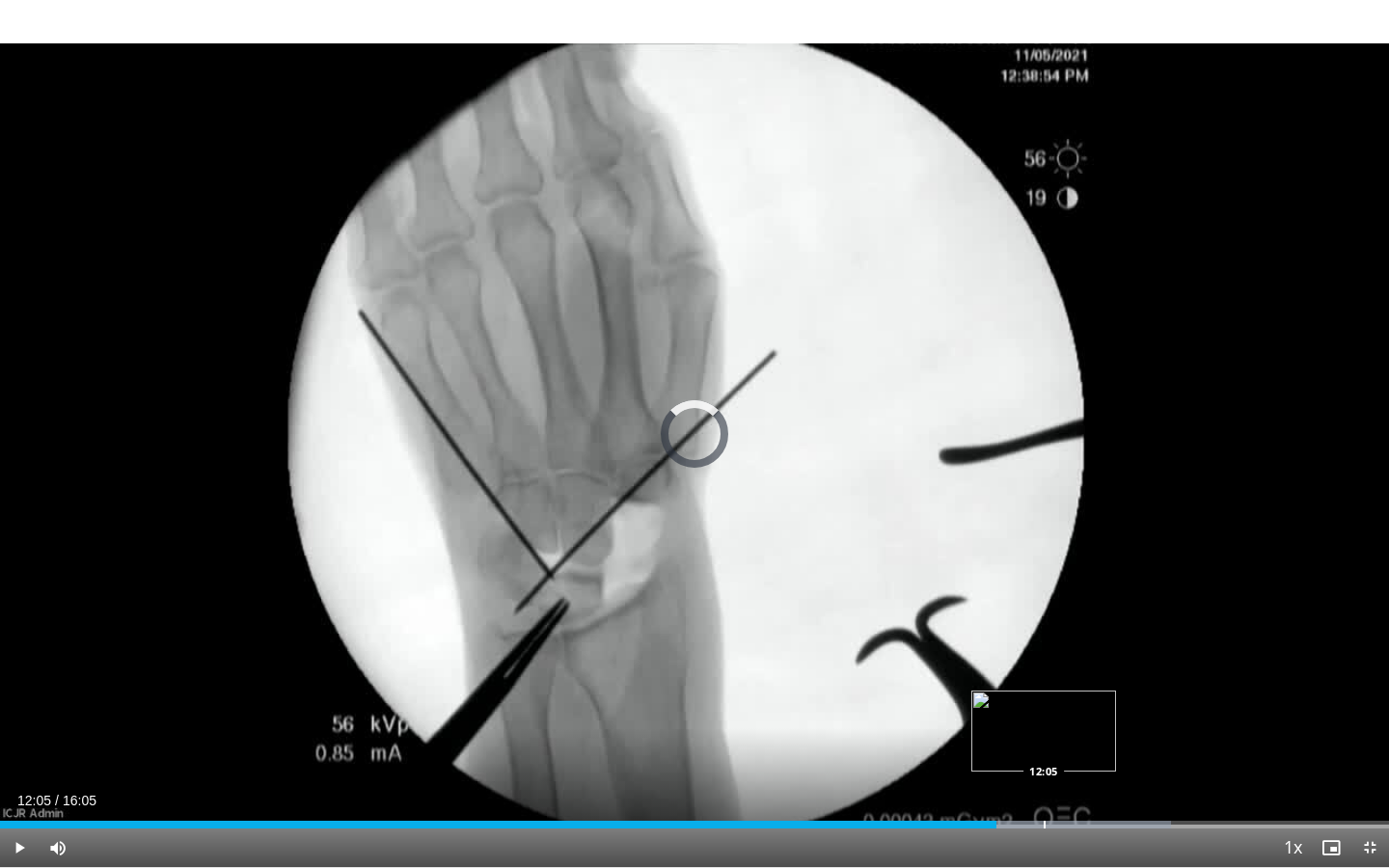 click on "Loaded :  84.29% 11:32 12:05" at bounding box center (694, 819) 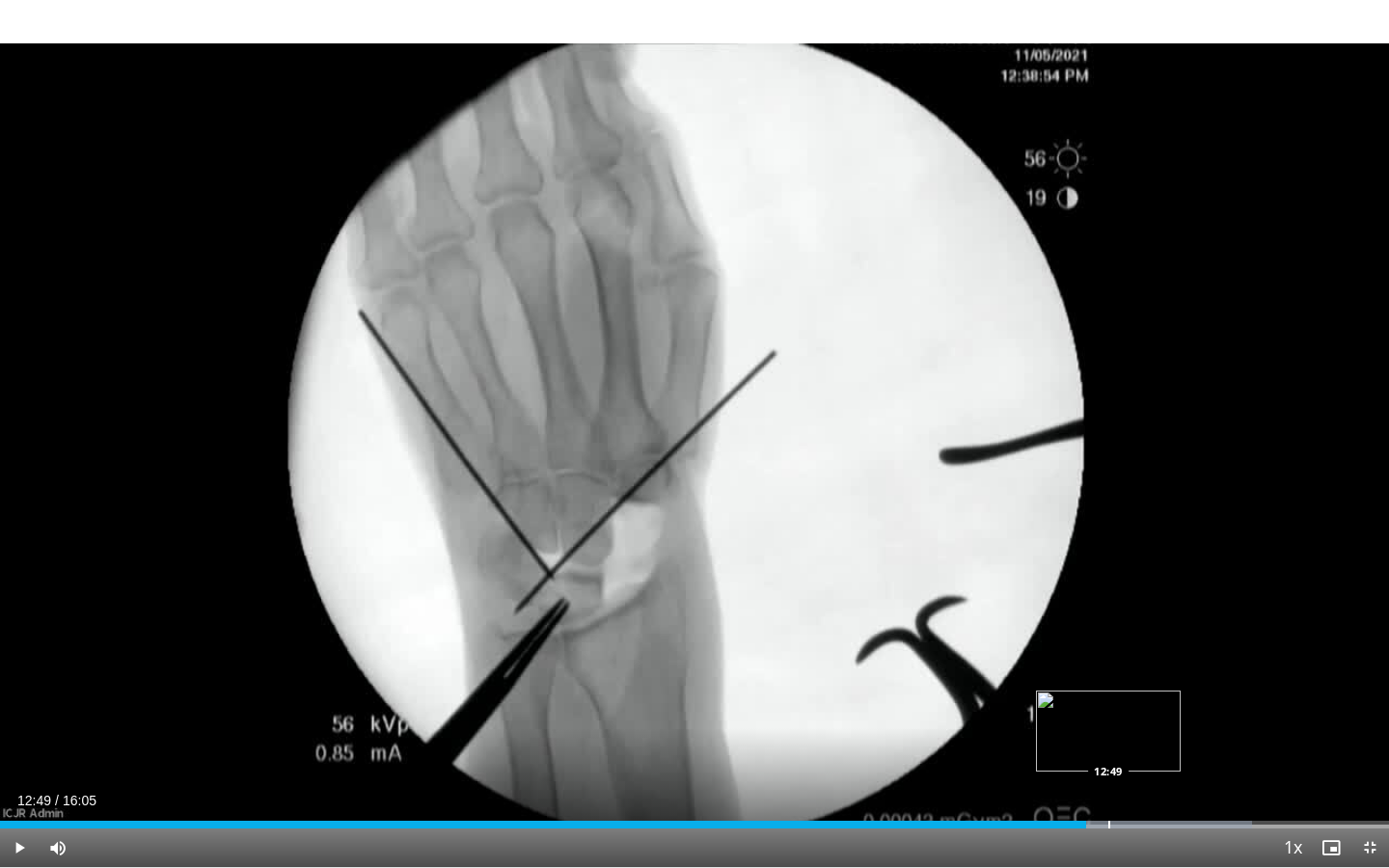 click at bounding box center (1109, 825) 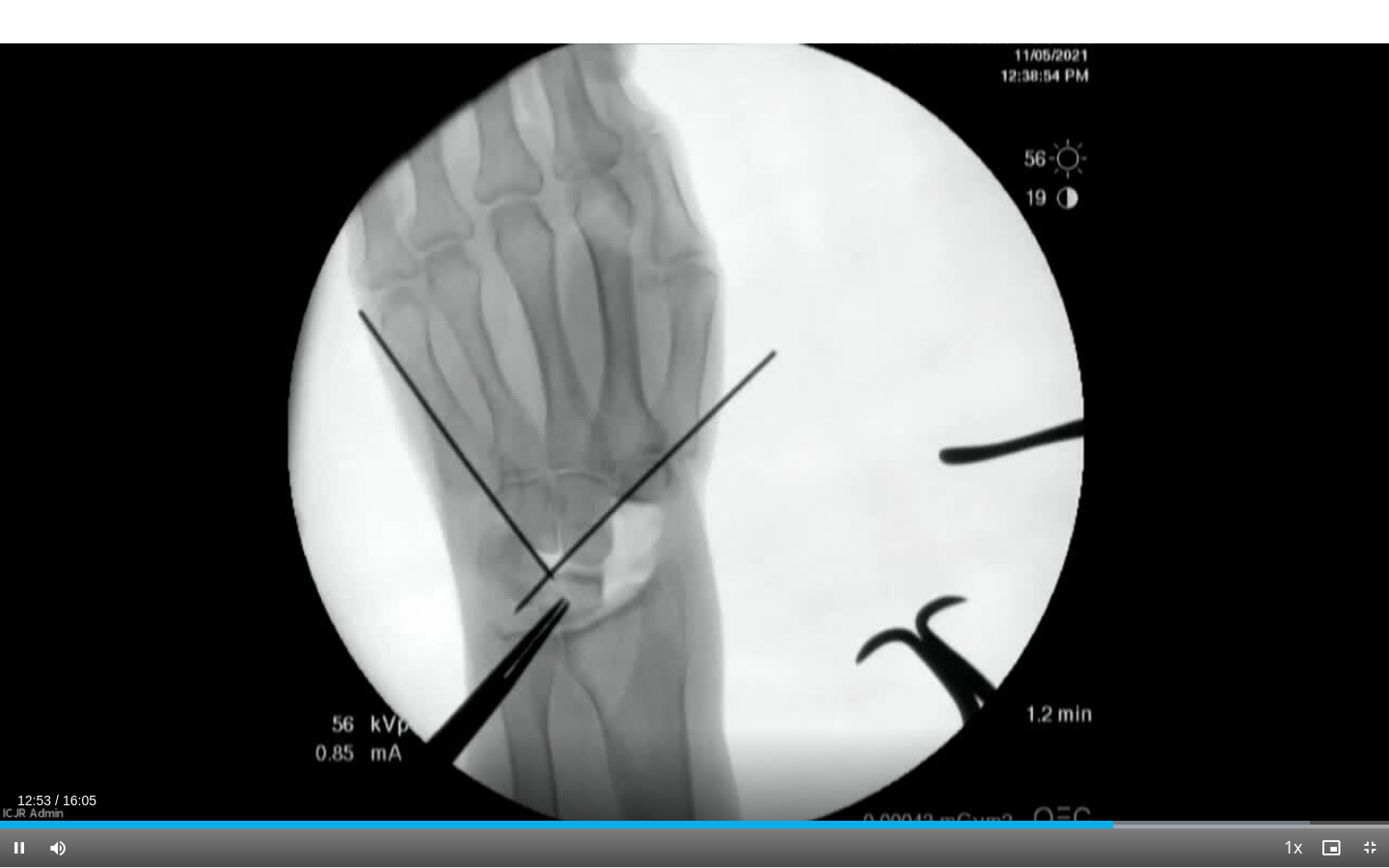 click on "Current Time  12:53 / Duration  16:05 Pause Skip Backward Skip Forward Mute Loaded :  94.29% 12:53 13:12 Stream Type  LIVE Seek to live, currently behind live LIVE   1x Playback Rate 0.5x 0.75x 1x , selected 1.25x 1.5x 1.75x 2x Chapters Chapters Descriptions descriptions off , selected Captions captions off , selected Audio Track en (Main) , selected Exit Fullscreen Enable picture-in-picture mode" at bounding box center [694, 848] 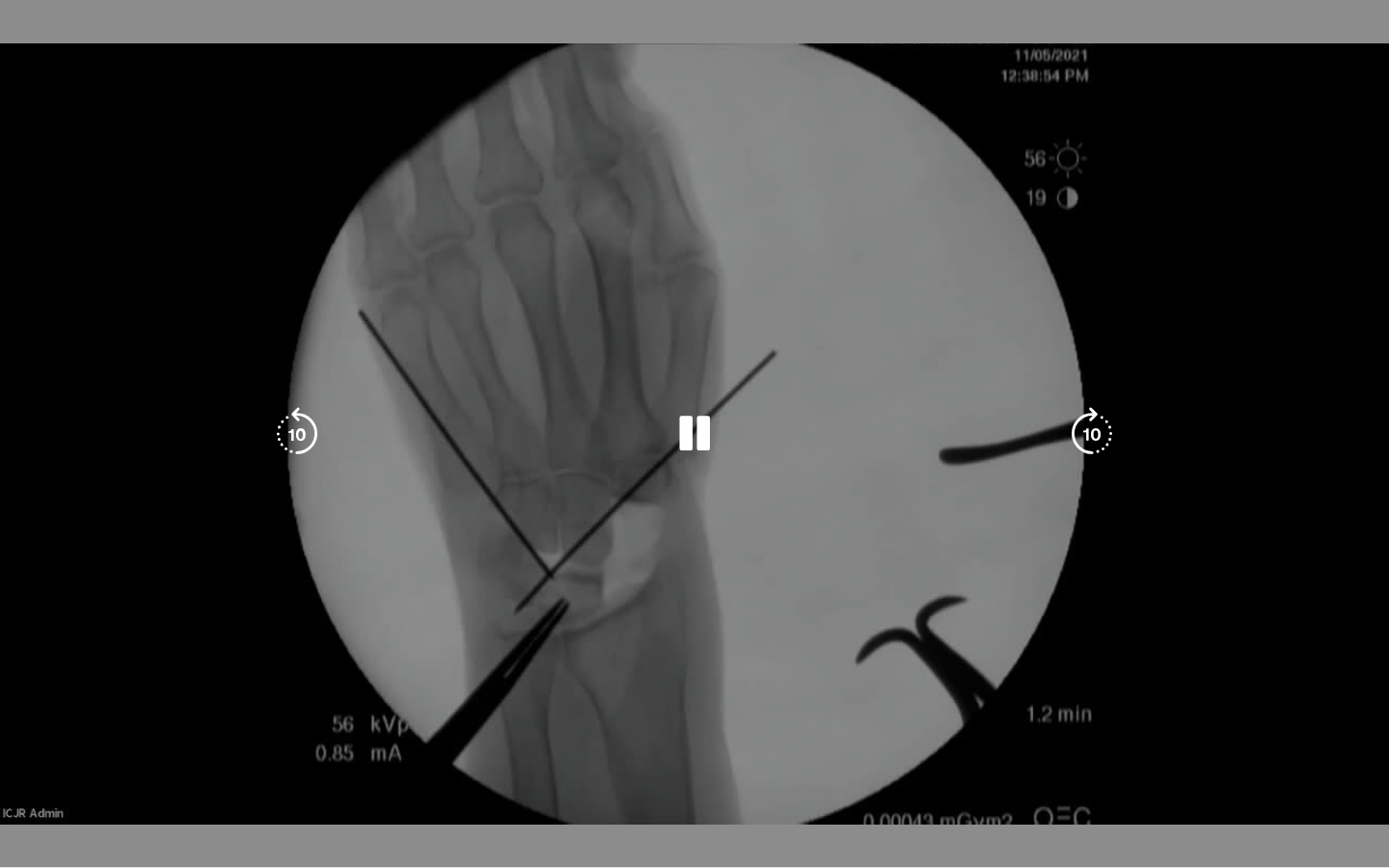 click at bounding box center (1188, 863) 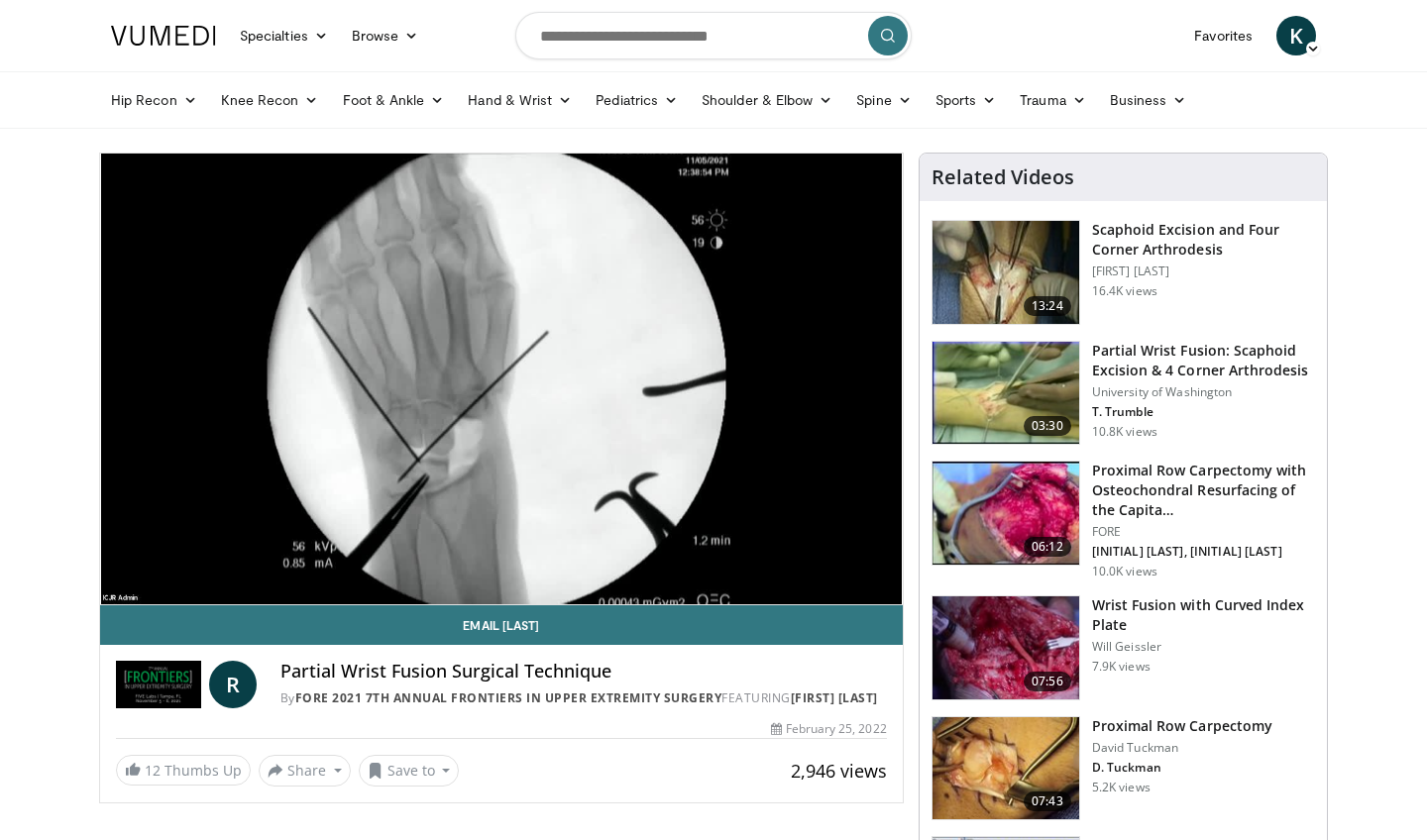 click at bounding box center (1006, 393) 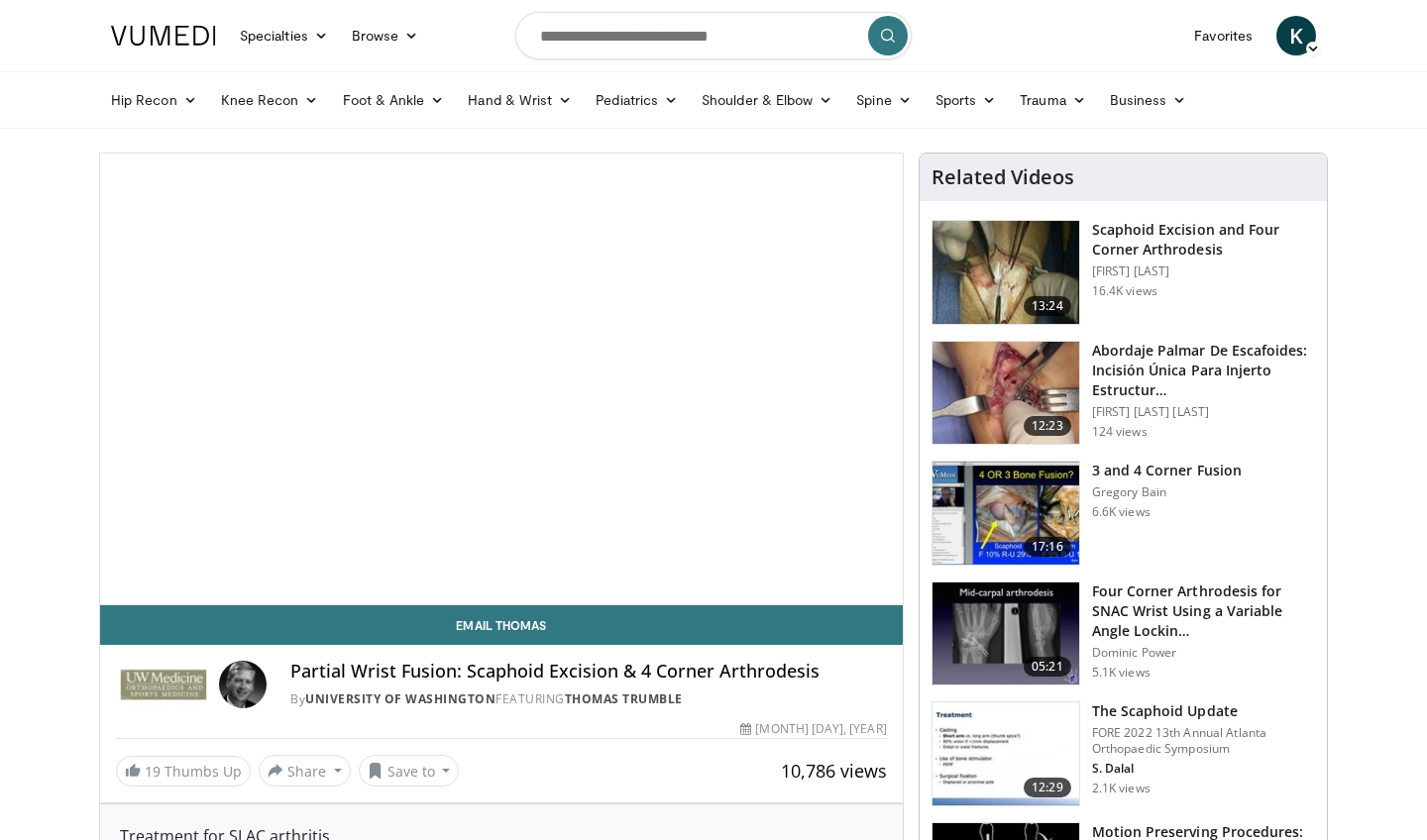 scroll, scrollTop: 0, scrollLeft: 0, axis: both 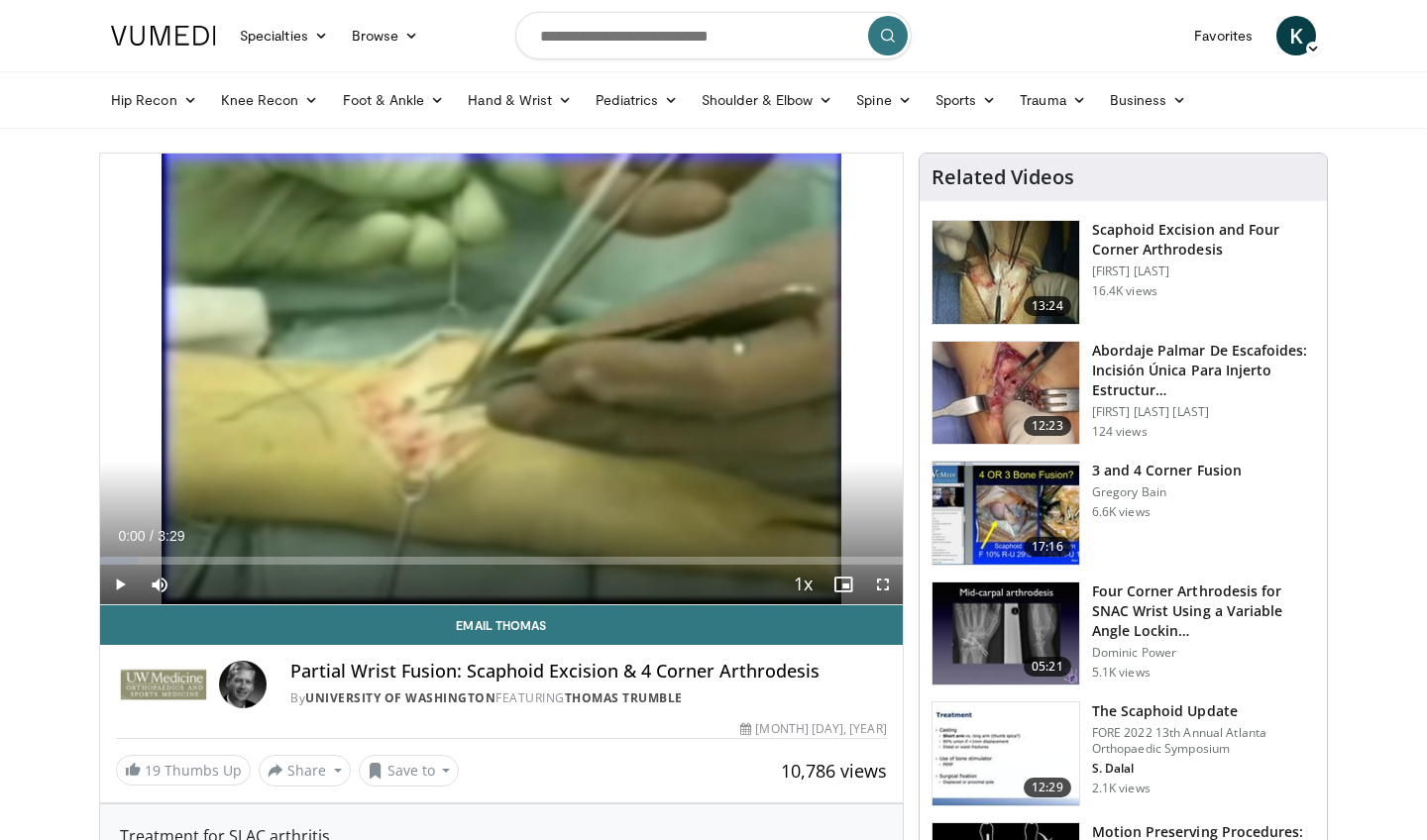 click at bounding box center [883, 584] 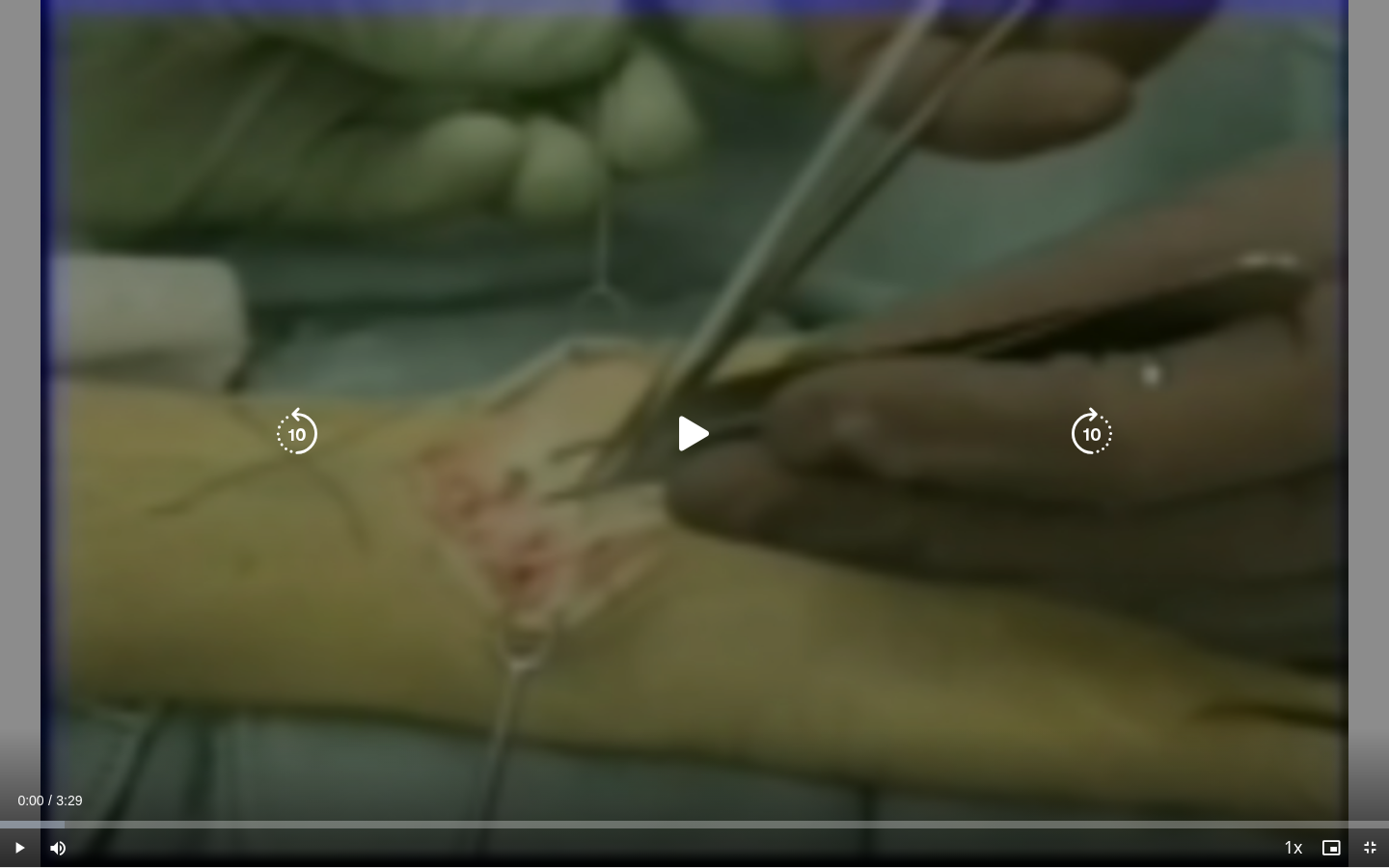click at bounding box center (694, 434) 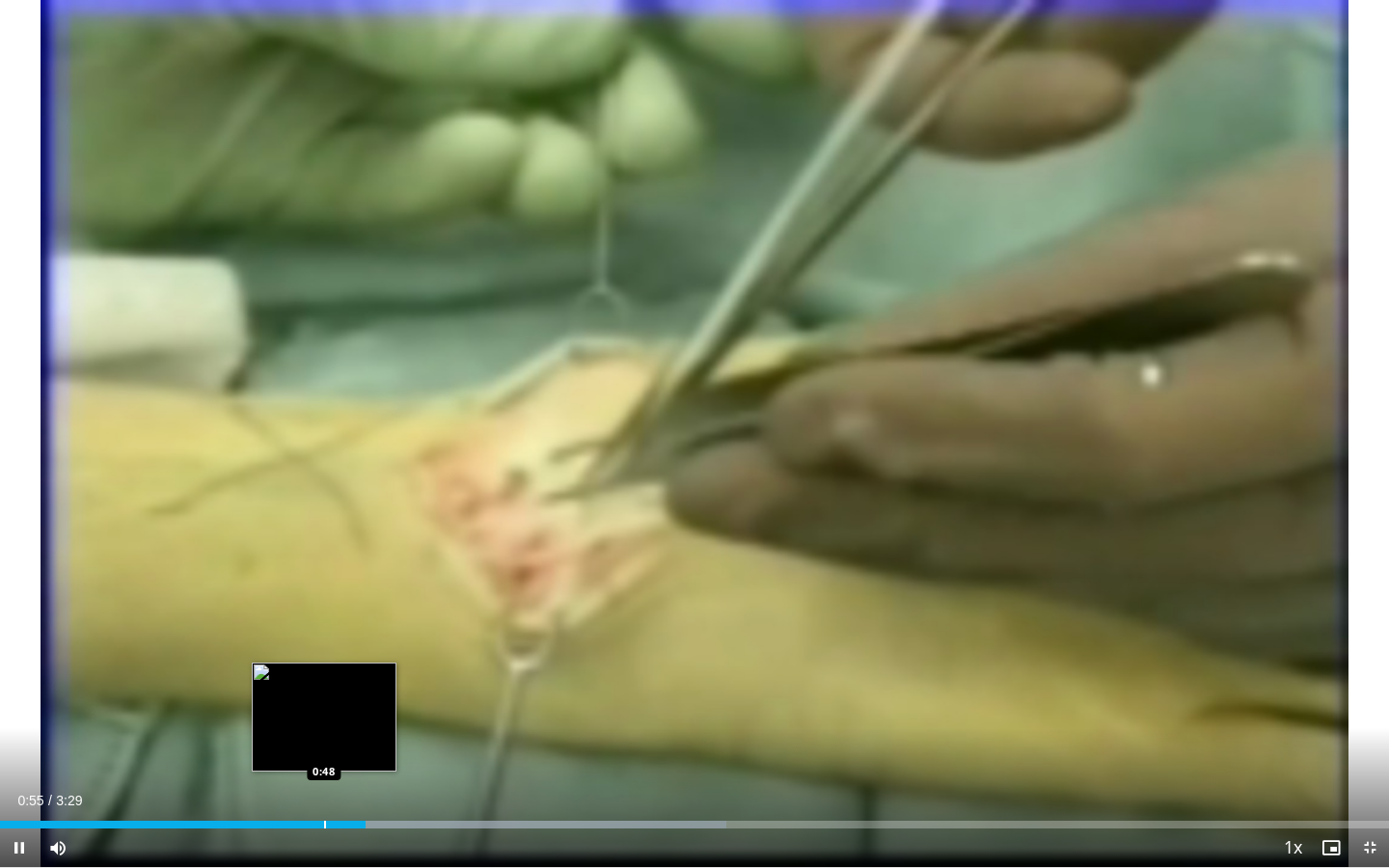 click at bounding box center [325, 825] 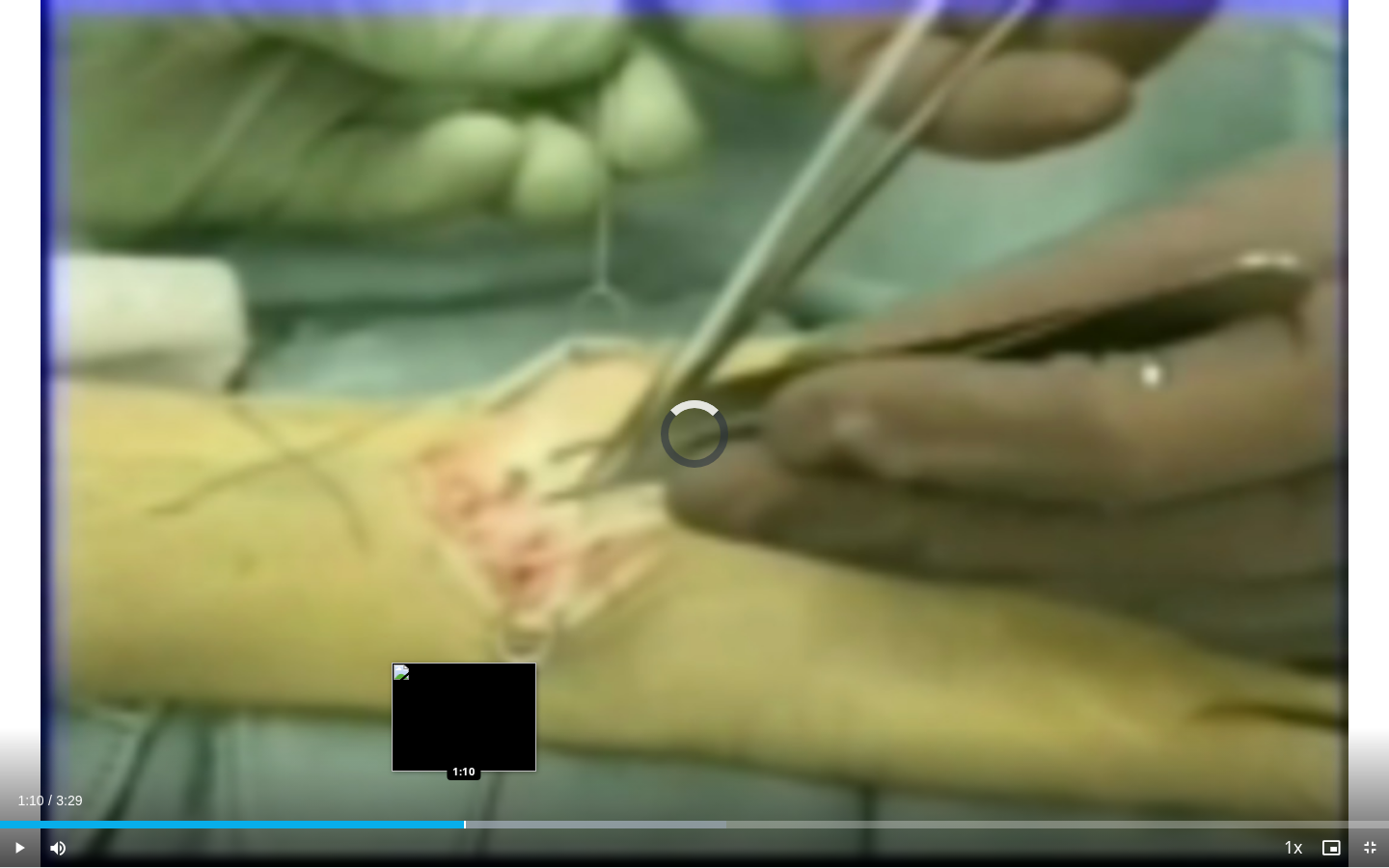 click at bounding box center [465, 825] 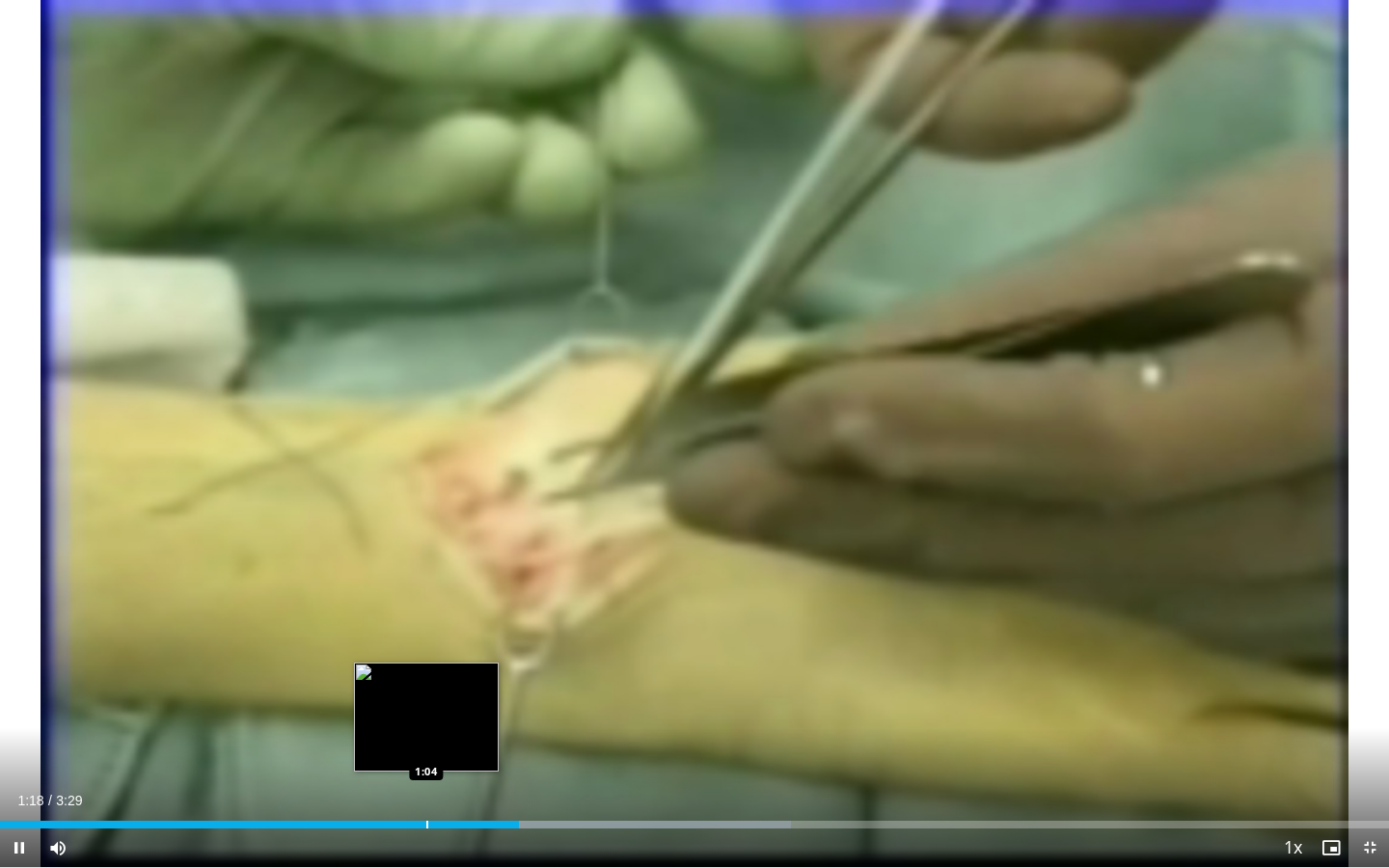 click on "Loaded :  56.97% 1:18 1:04" at bounding box center (694, 819) 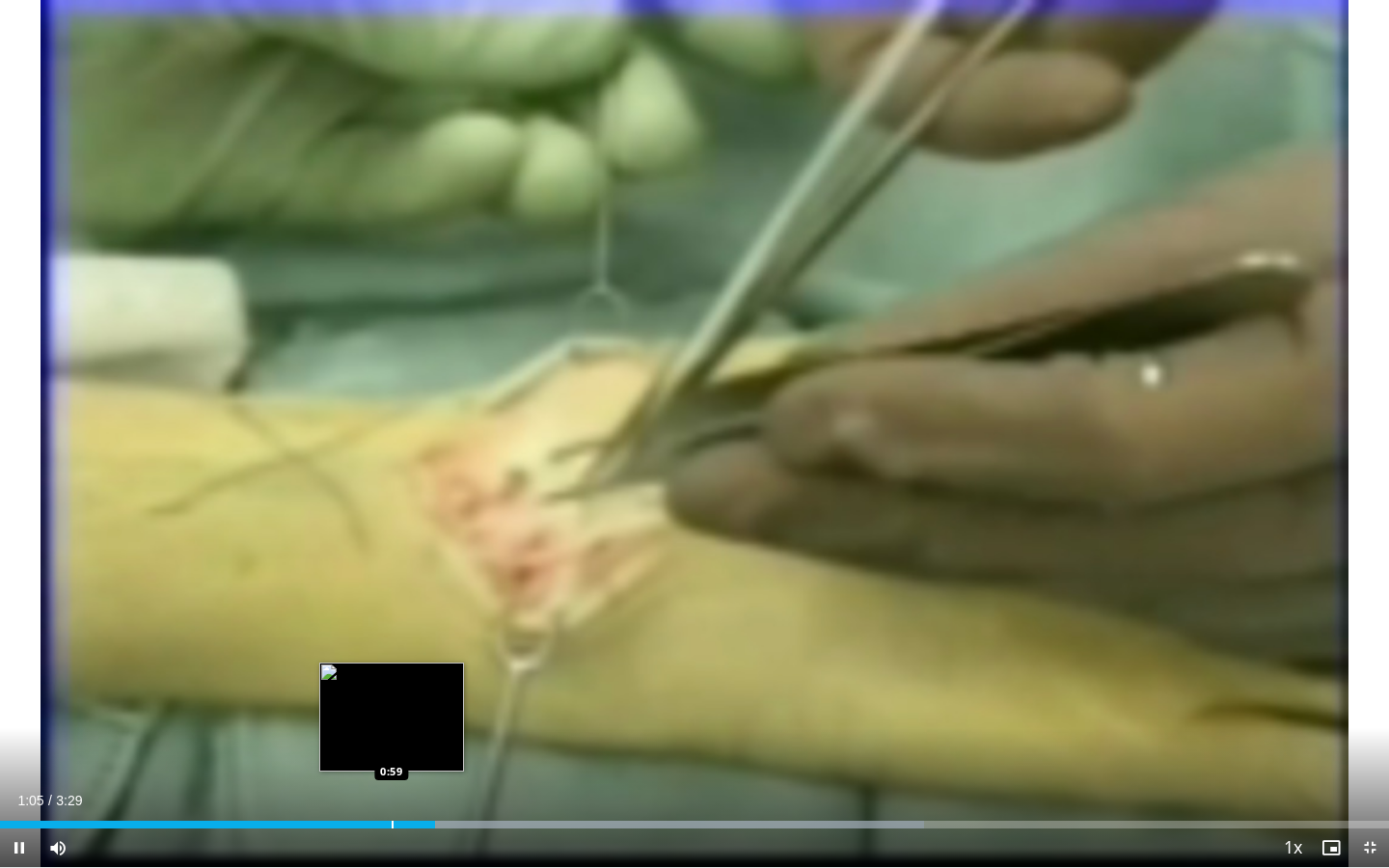 click at bounding box center (393, 825) 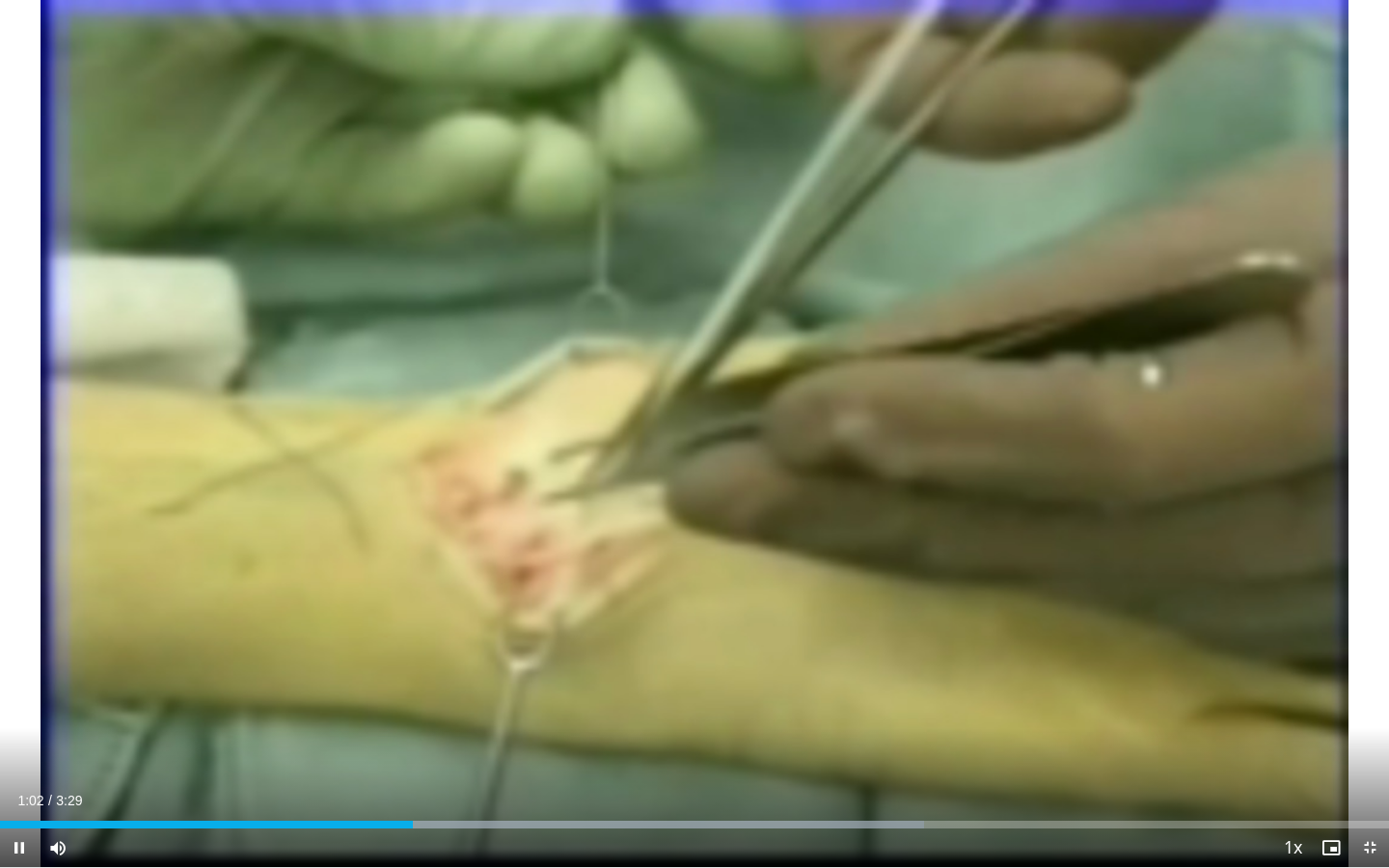 click on "Current Time  1:02 / Duration  3:29 Pause Skip Backward Skip Forward Mute Loaded :  66.51% 1:02 0:52 Stream Type  LIVE Seek to live, currently behind live LIVE   1x Playback Rate 0.5x 0.75x 1x , selected 1.25x 1.5x 1.75x 2x Chapters Chapters Descriptions descriptions off , selected Captions captions off , selected Audio Track en (Main) , selected Exit Fullscreen Enable picture-in-picture mode" at bounding box center [694, 848] 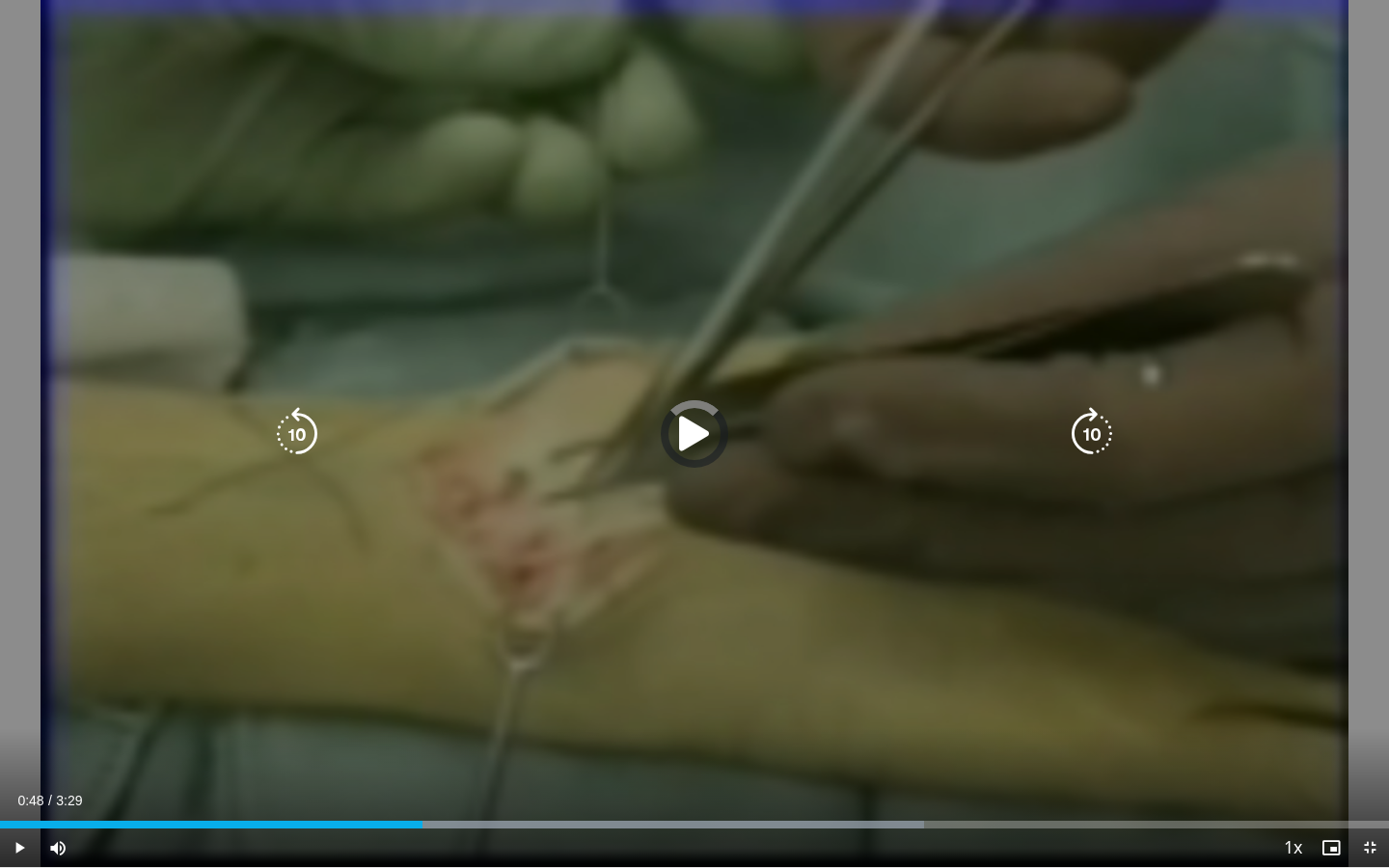 click on "1:03" at bounding box center (211, 825) 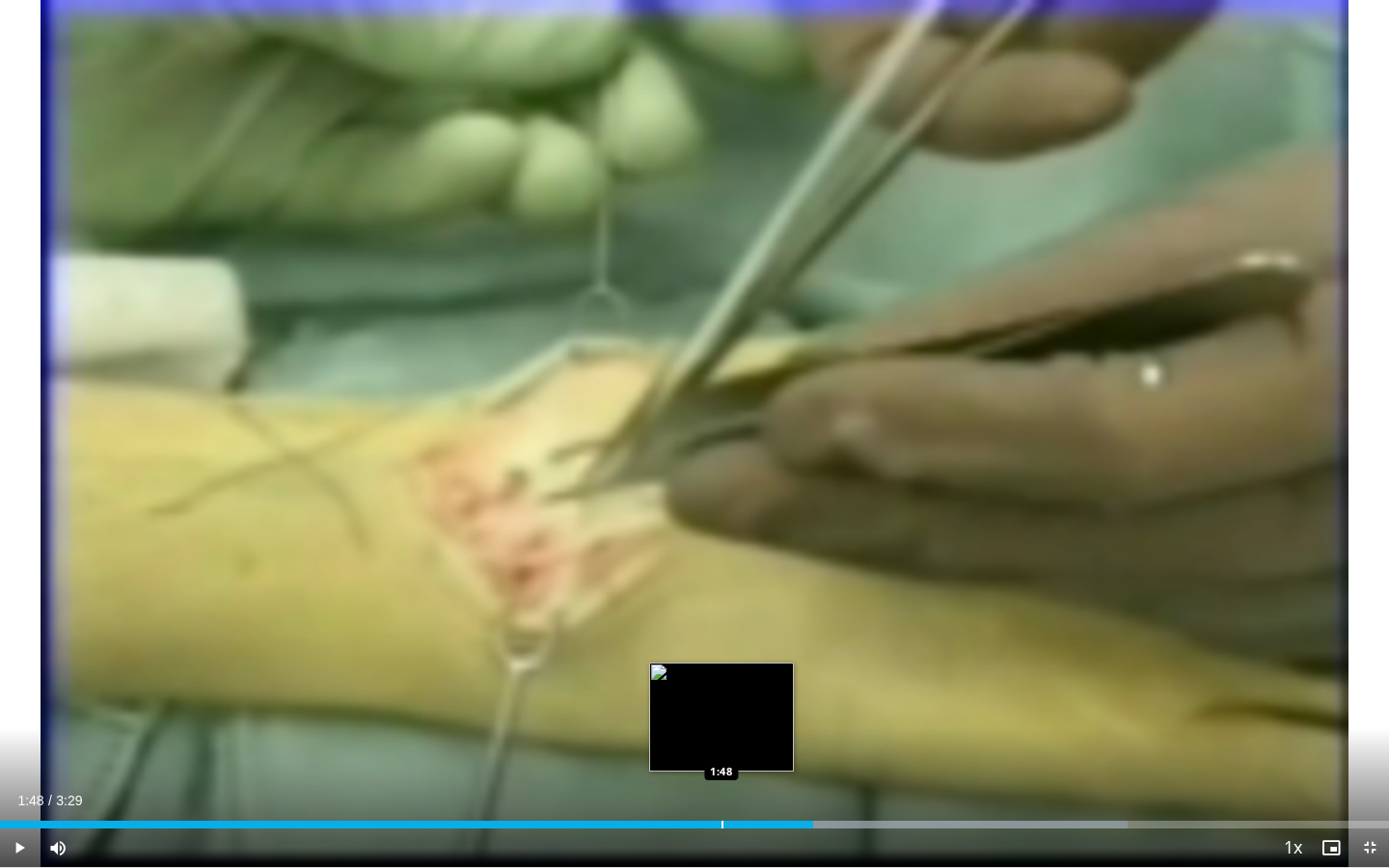 click at bounding box center (722, 825) 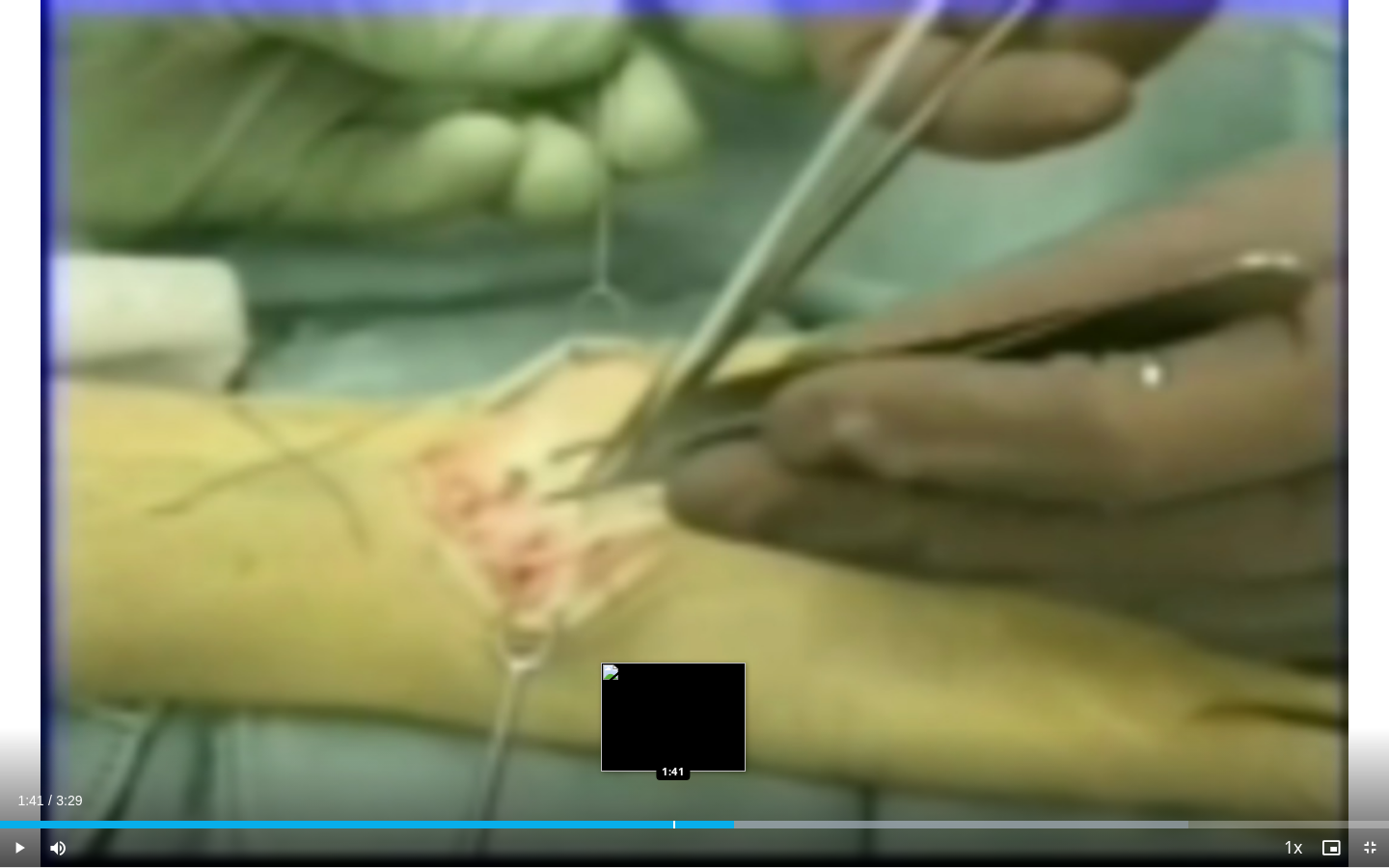 click at bounding box center (674, 825) 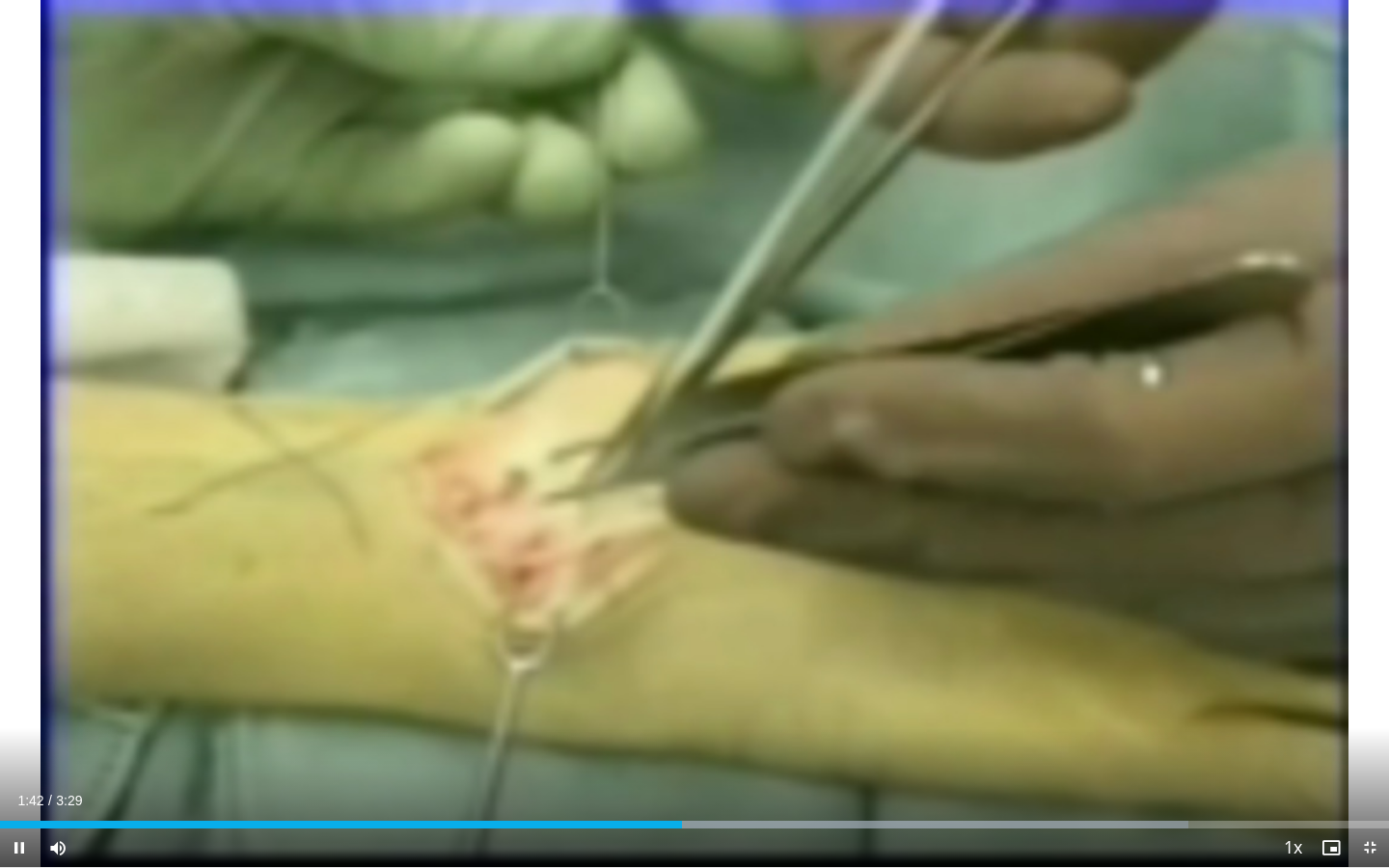 click on "Current Time  1:42 / Duration  3:29 Pause Skip Backward Skip Forward Mute Loaded :  85.59% 1:42 1:40 Stream Type  LIVE Seek to live, currently behind live LIVE   1x Playback Rate 0.5x 0.75x 1x , selected 1.25x 1.5x 1.75x 2x Chapters Chapters Descriptions descriptions off , selected Captions captions off , selected Audio Track en (Main) , selected Exit Fullscreen Enable picture-in-picture mode" at bounding box center [694, 848] 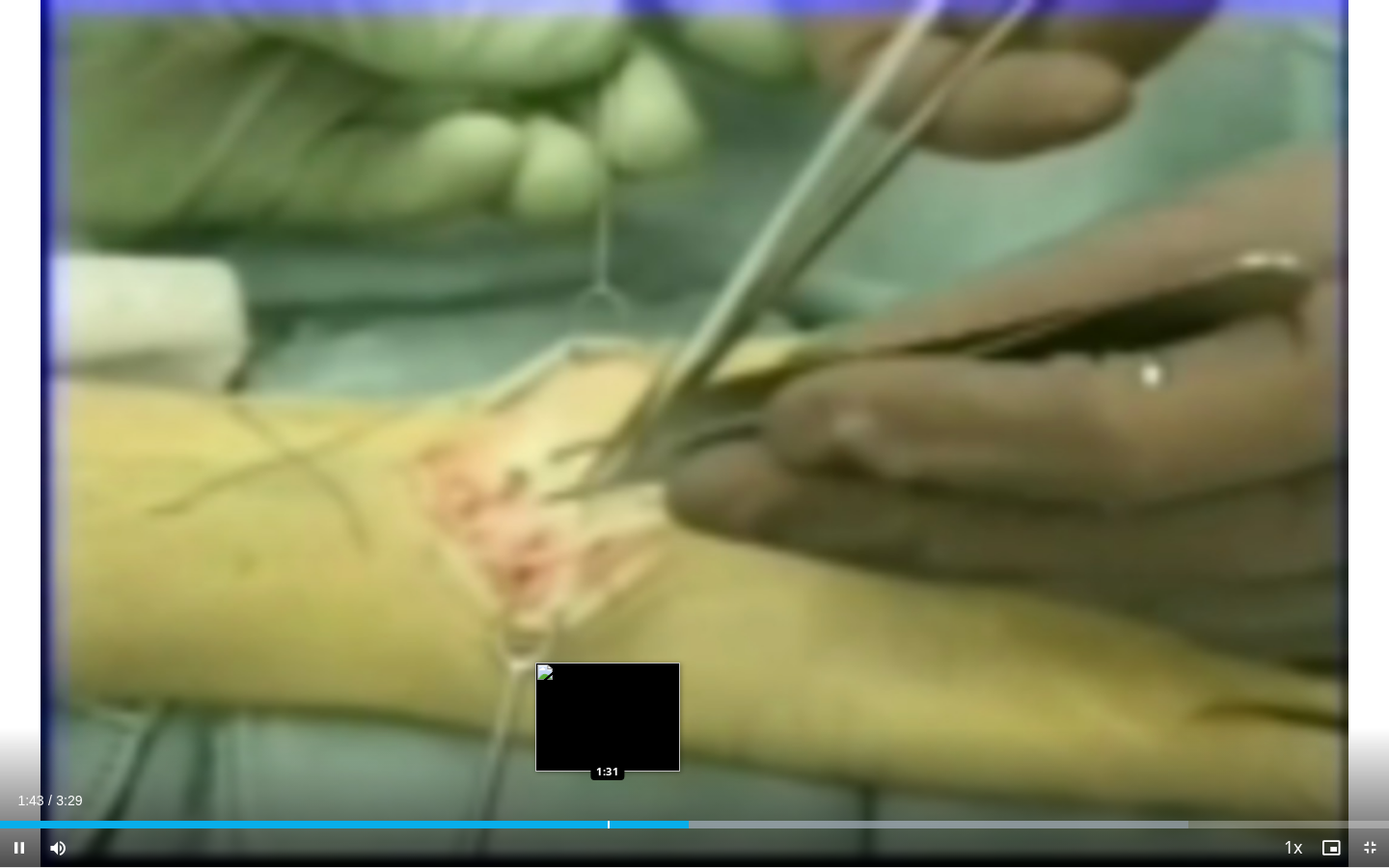 click at bounding box center (609, 825) 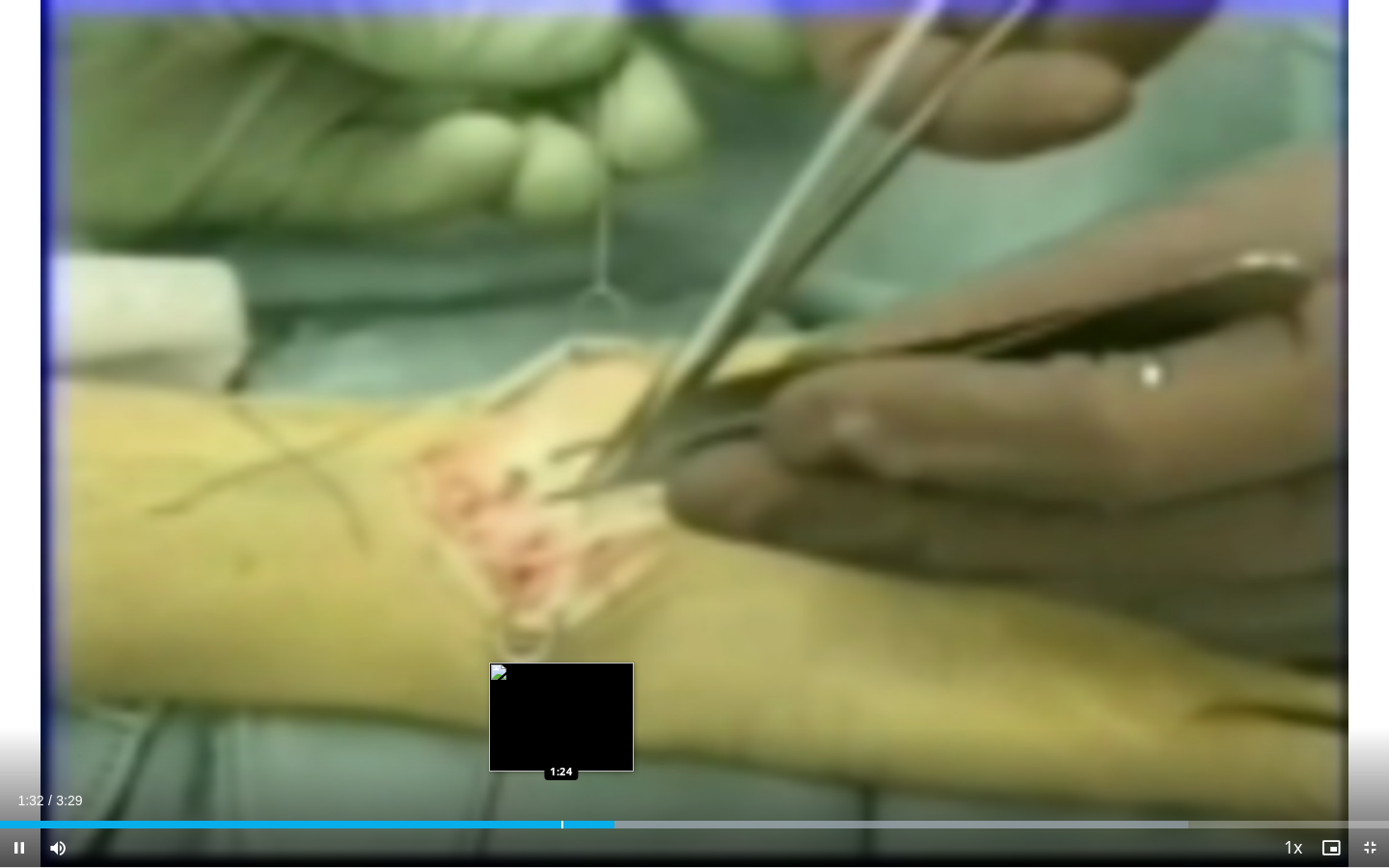 click on "1:32" at bounding box center (307, 825) 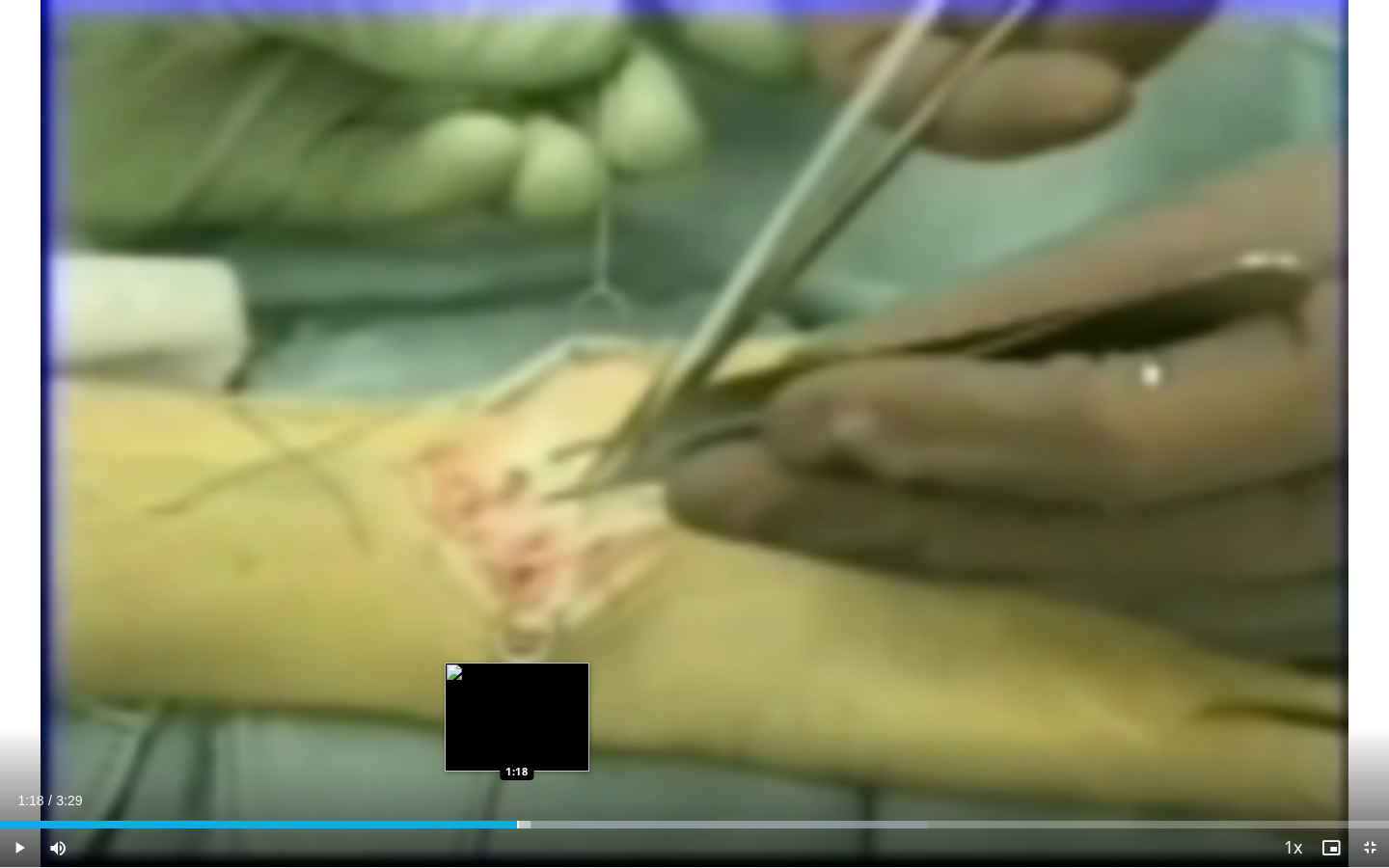 click at bounding box center [518, 825] 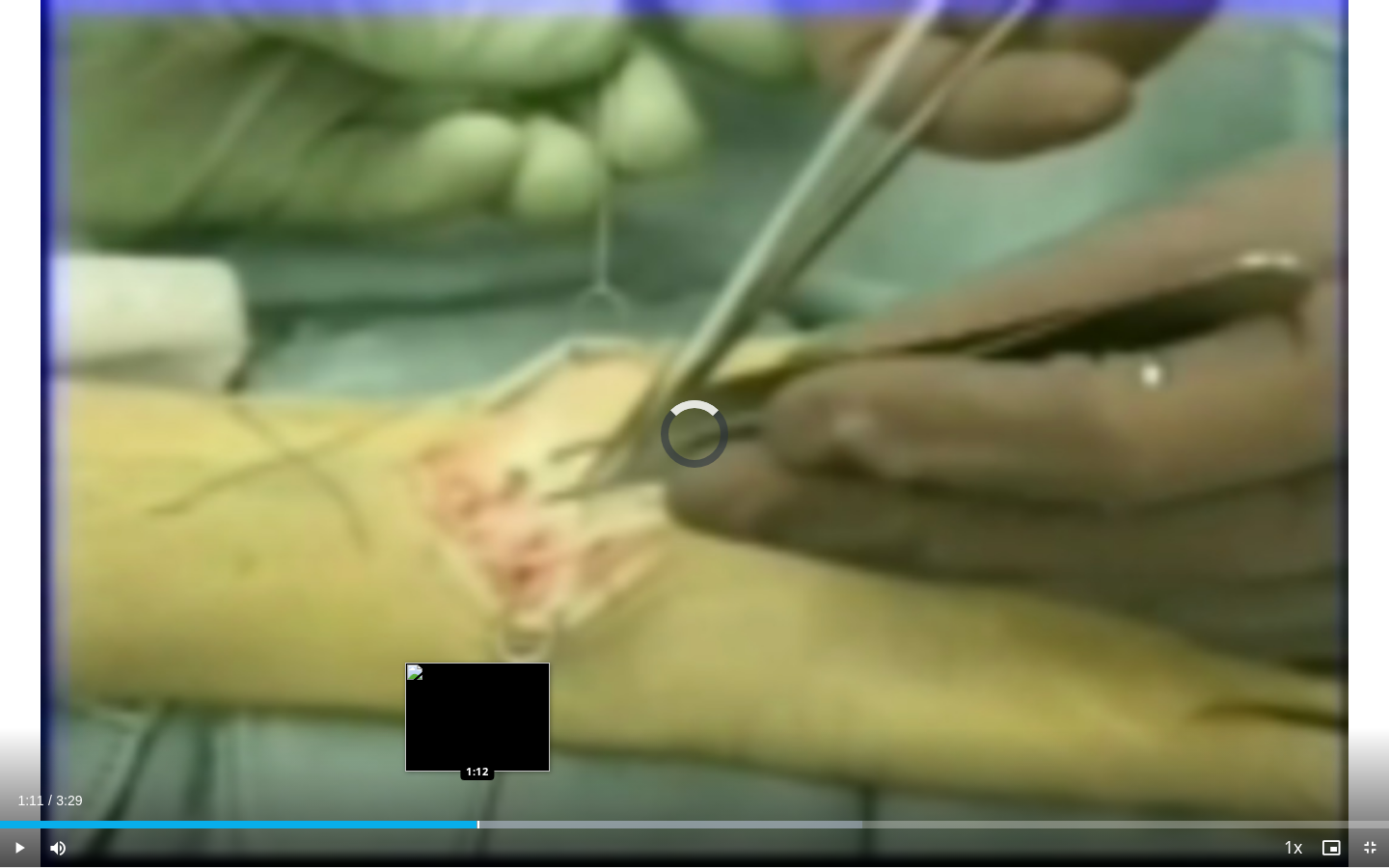 click on "1:11" at bounding box center (238, 825) 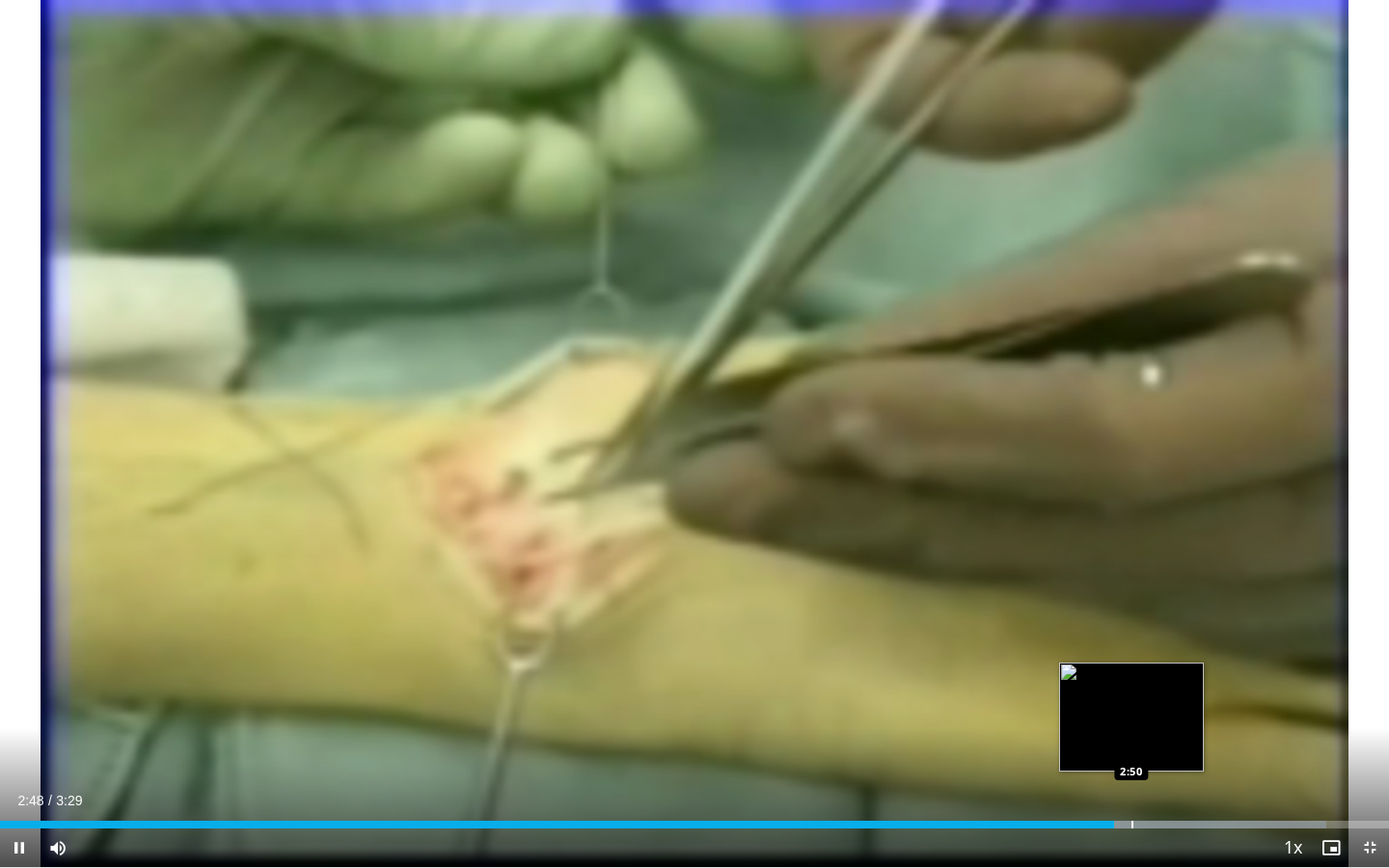 click at bounding box center [1132, 825] 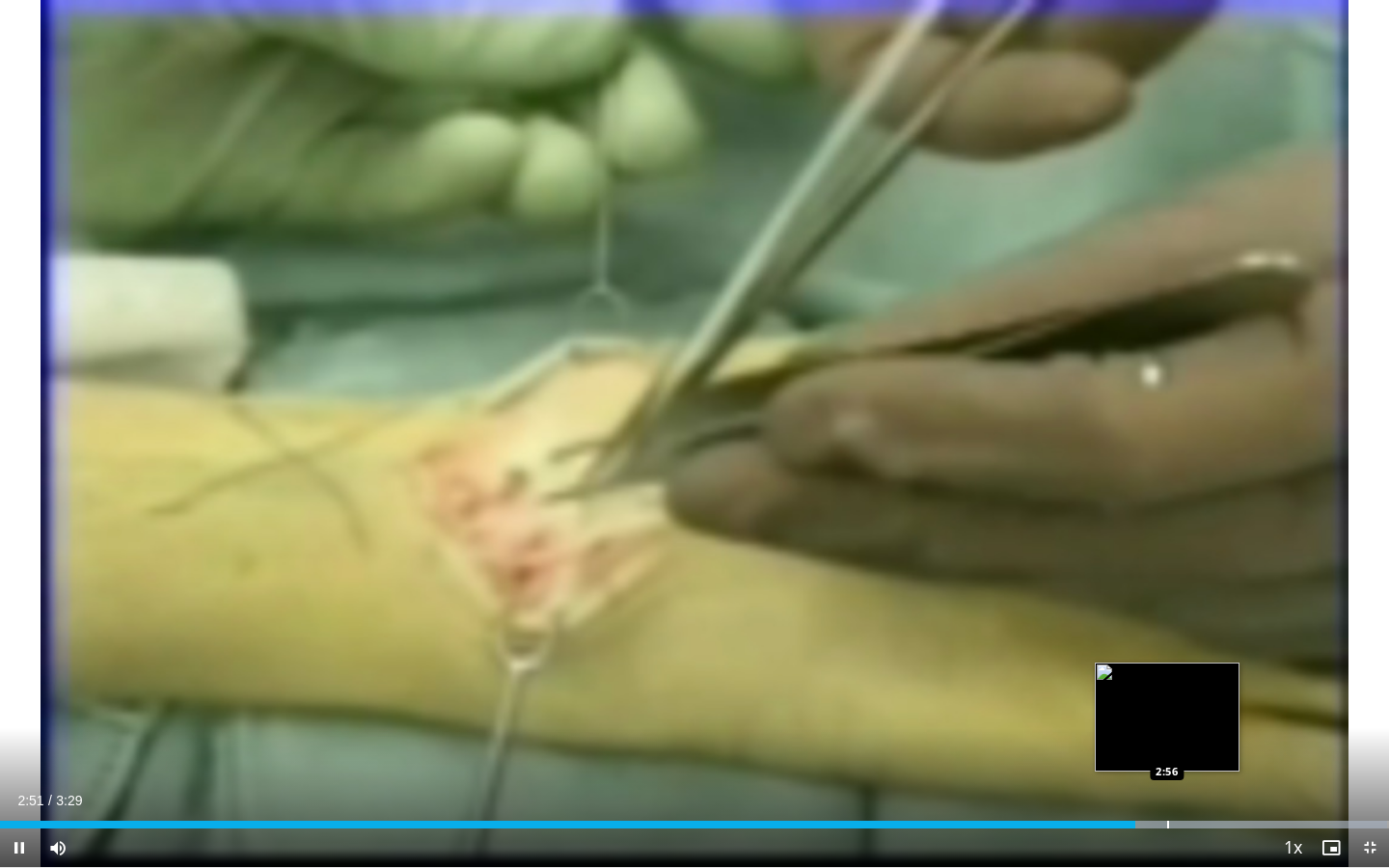 click on "Loaded :  99.86% 2:51 2:56" at bounding box center (694, 819) 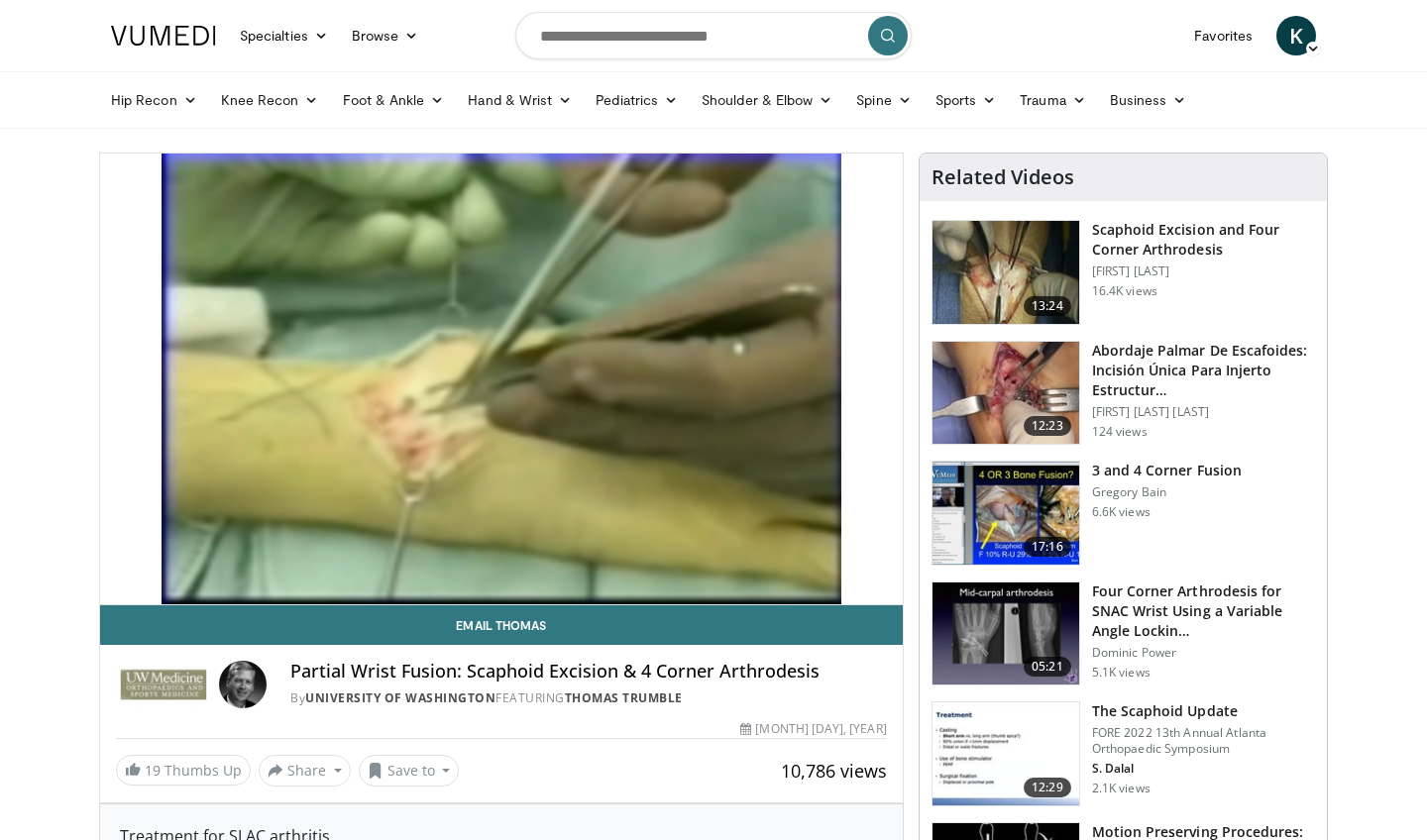 click at bounding box center [1006, 513] 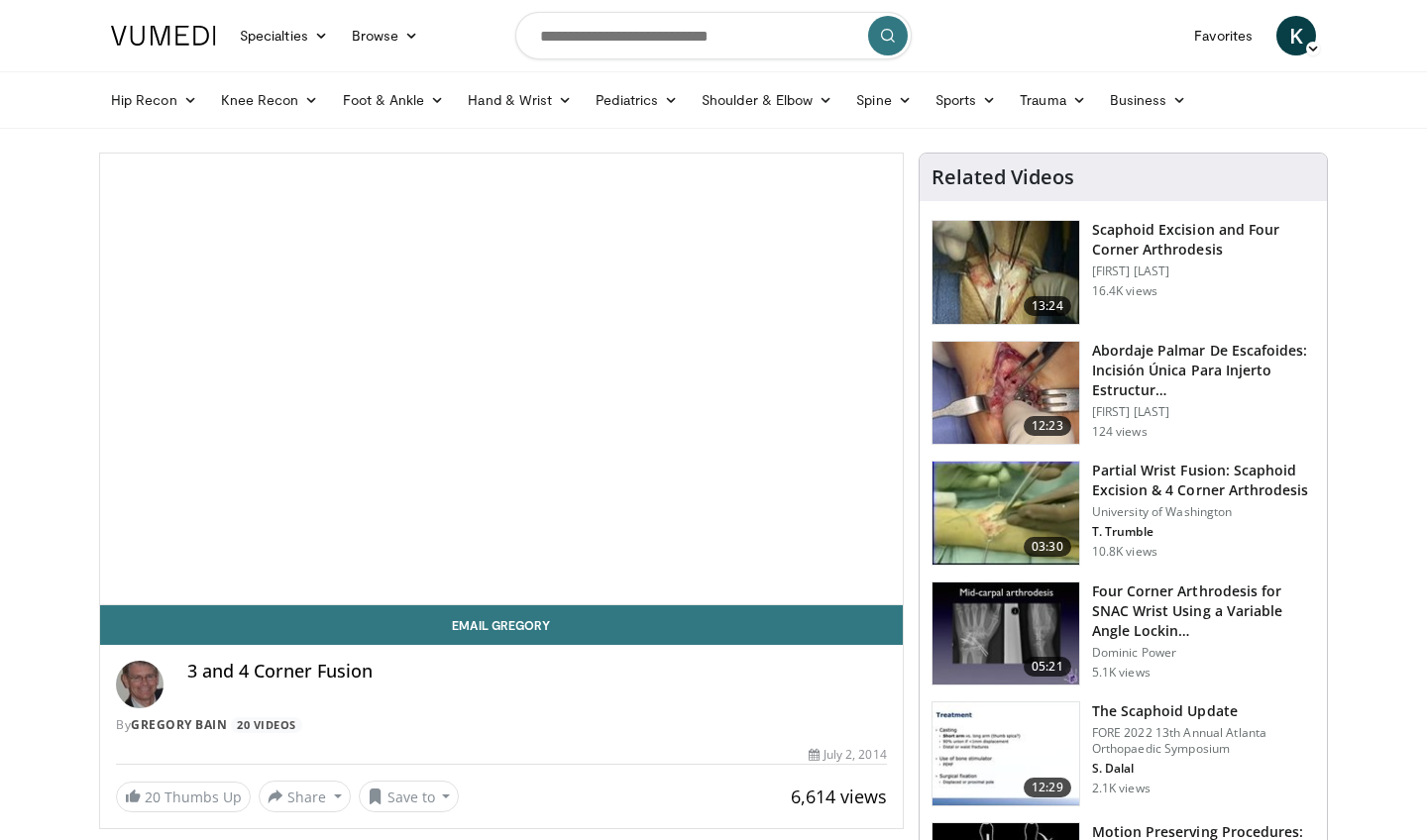 scroll, scrollTop: 0, scrollLeft: 0, axis: both 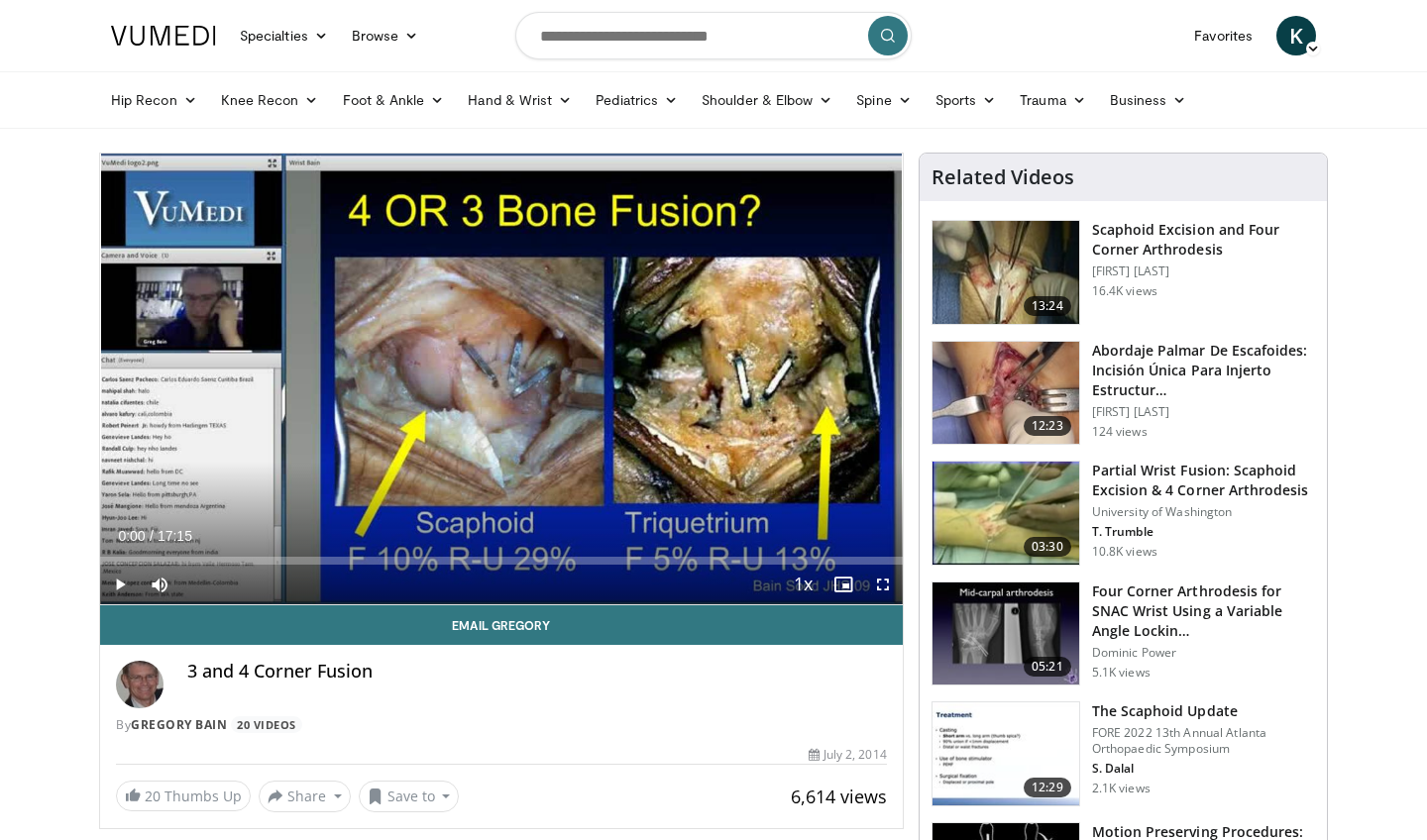 click at bounding box center (883, 584) 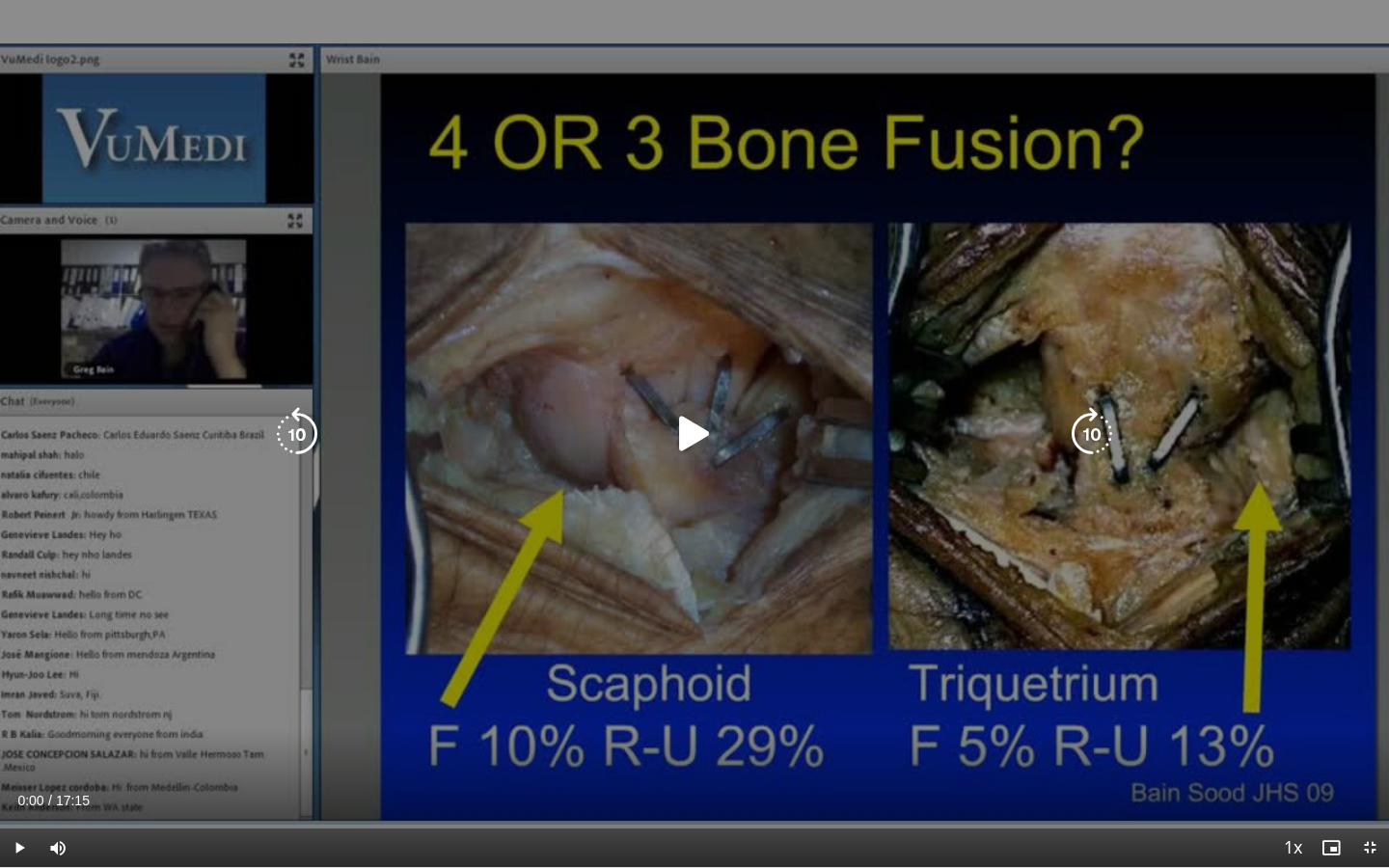 click at bounding box center [694, 434] 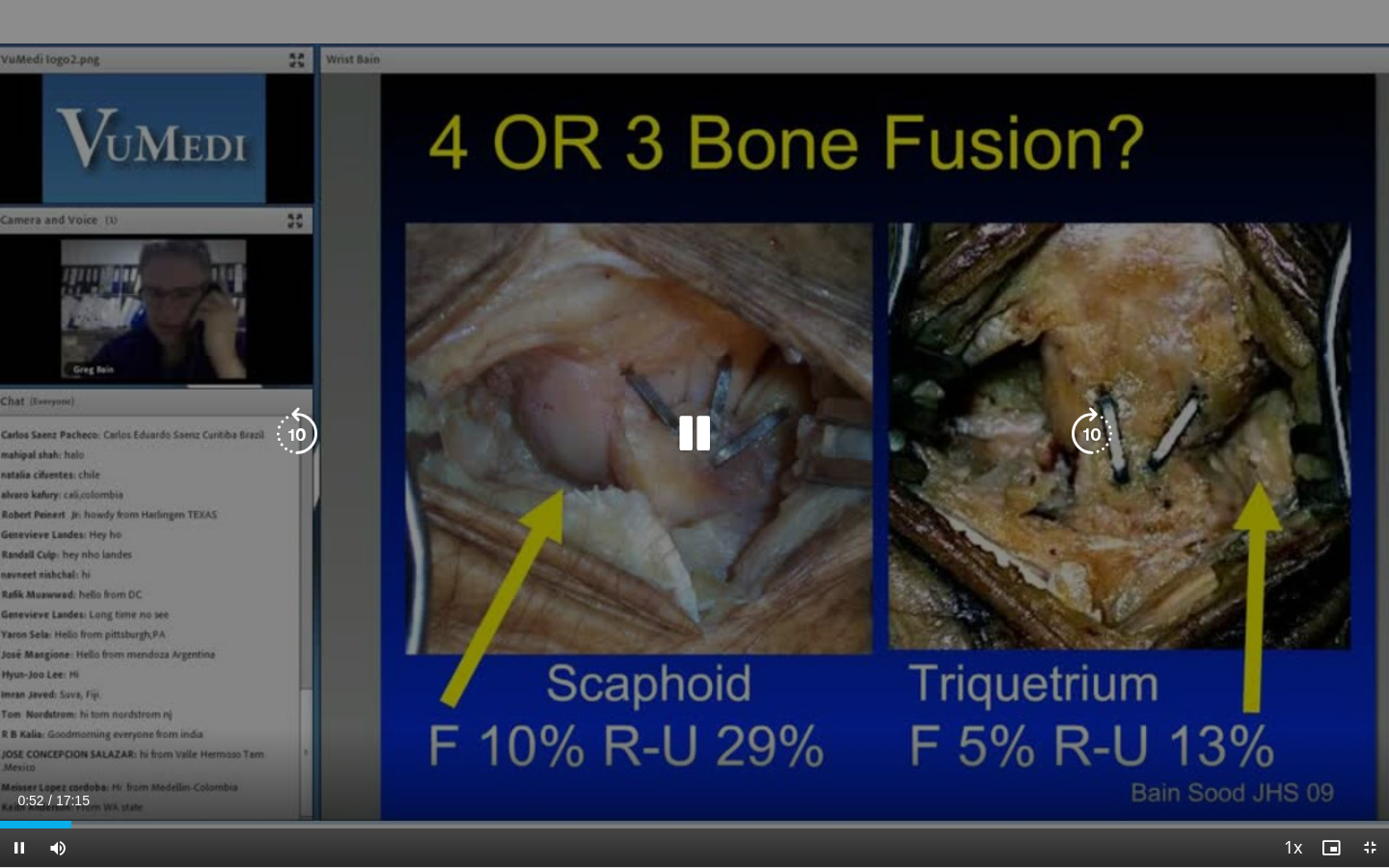 click on "10 seconds
Tap to unmute" at bounding box center (694, 433) 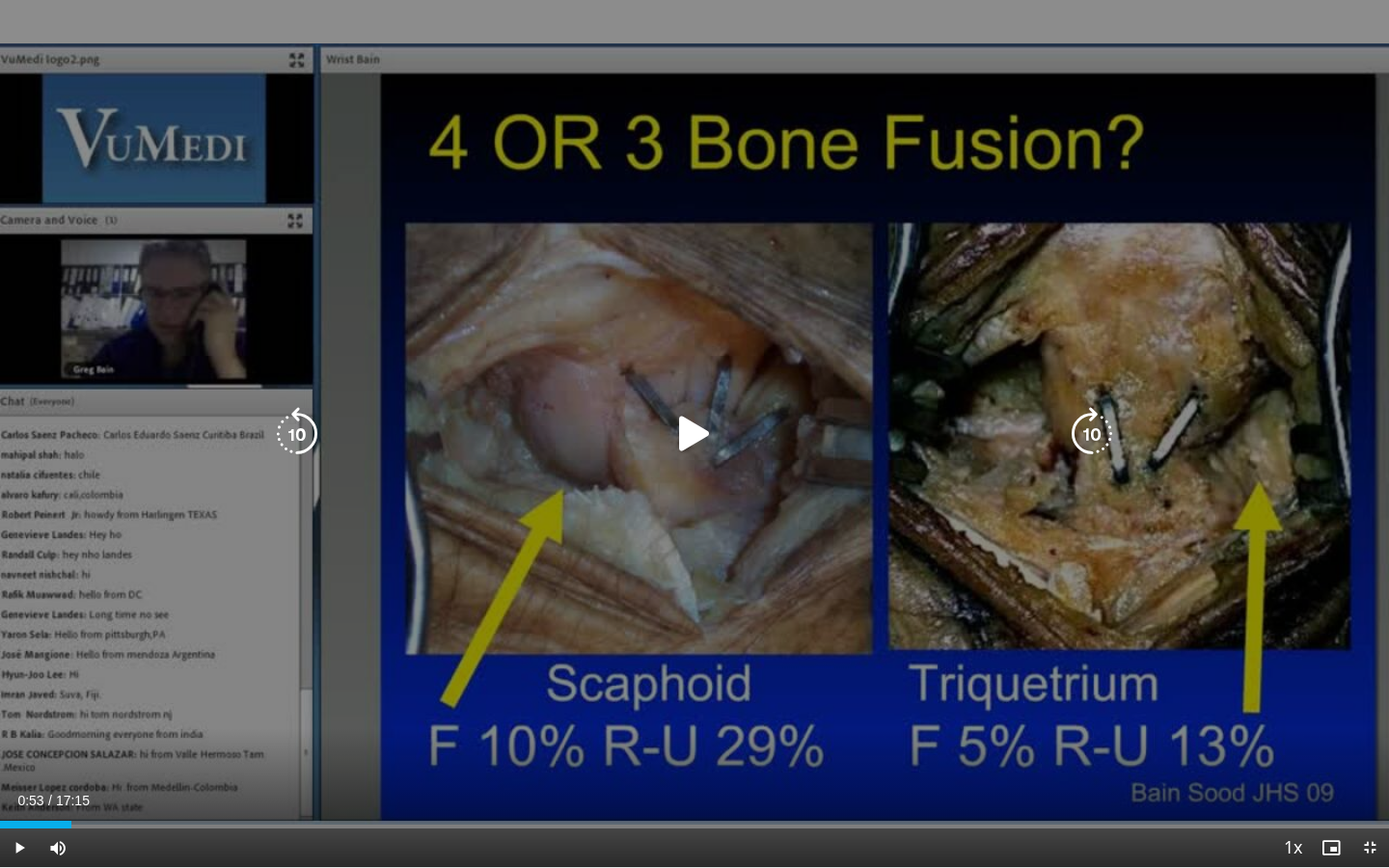 click at bounding box center [694, 434] 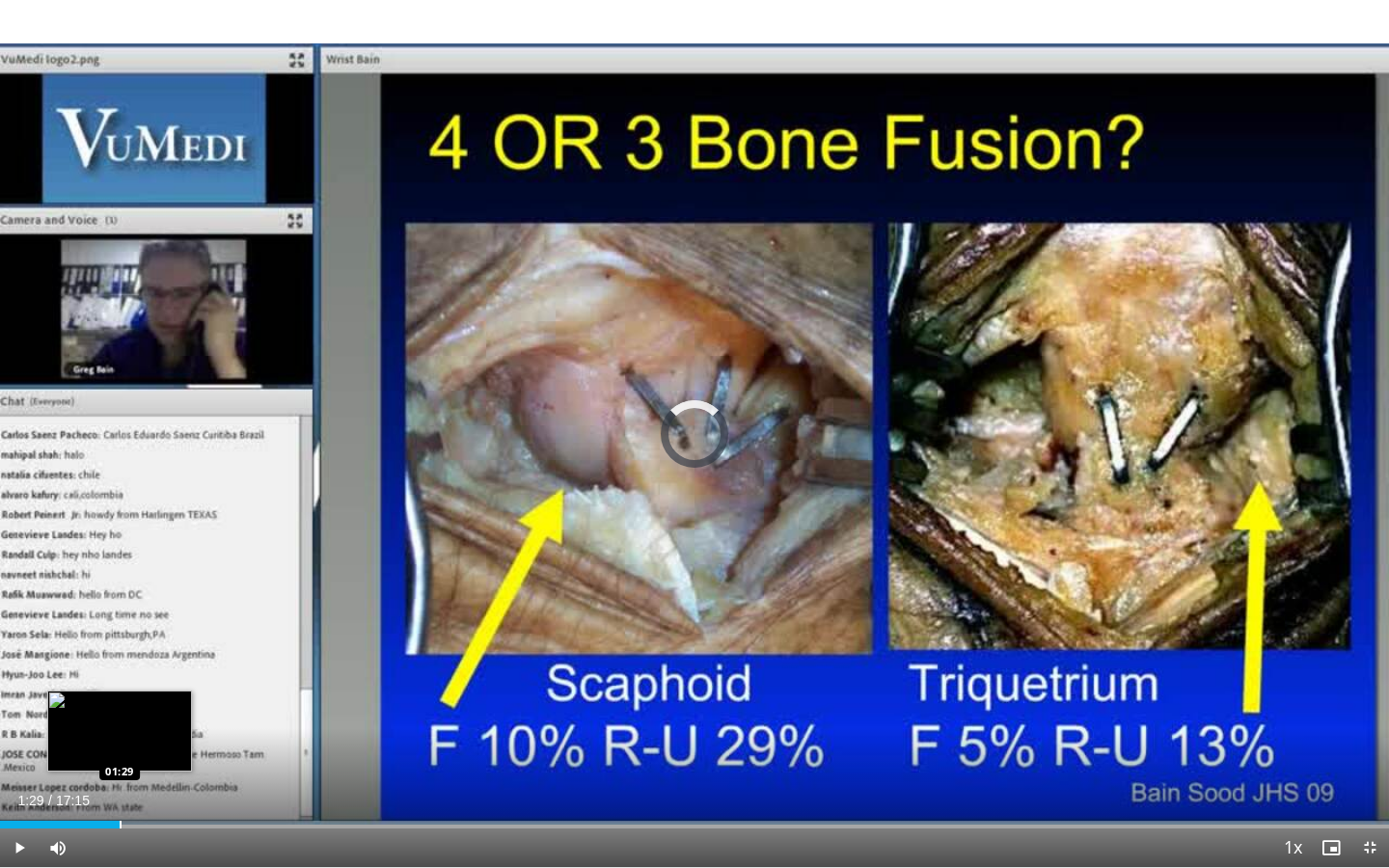 click at bounding box center (121, 825) 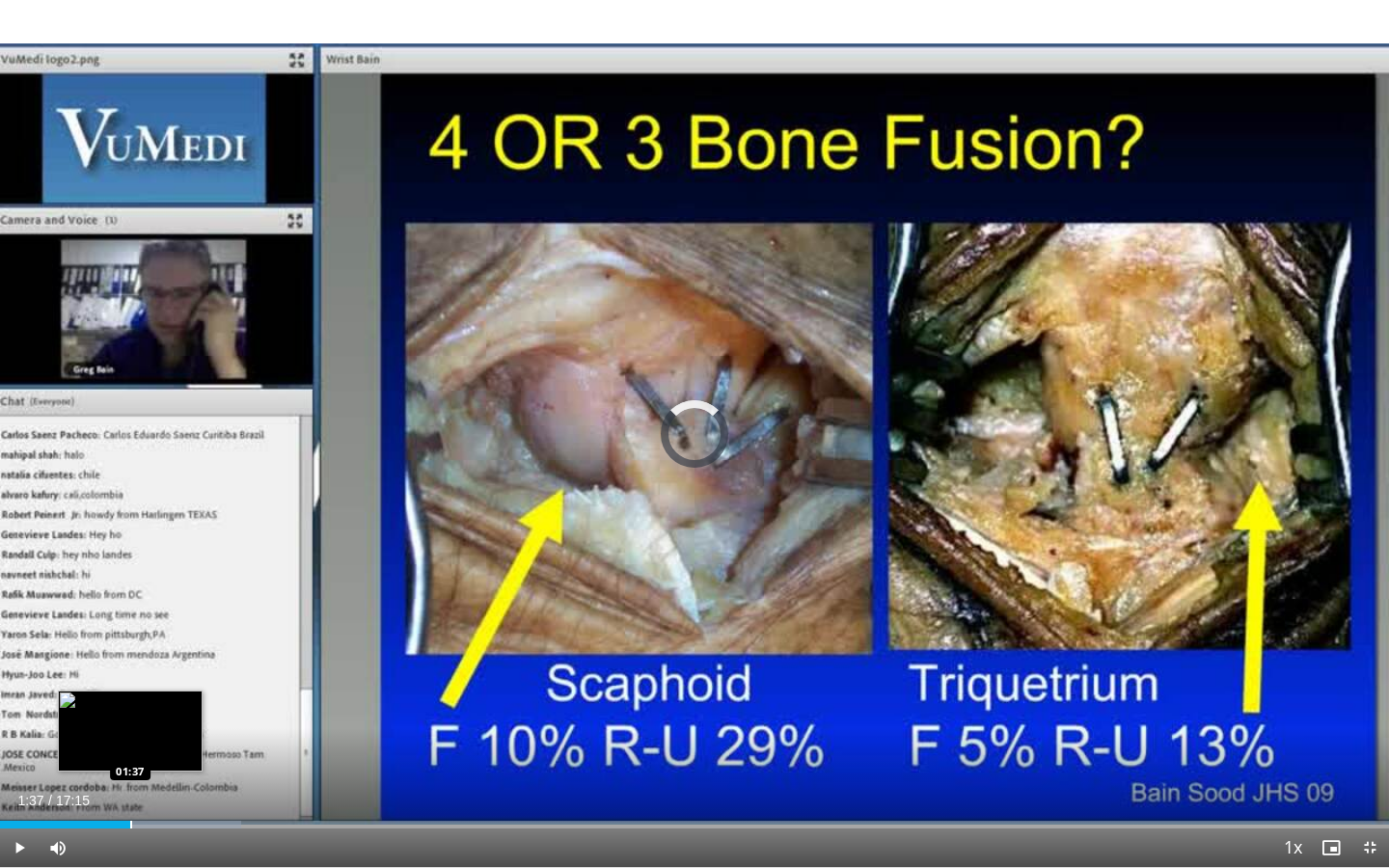click at bounding box center (131, 825) 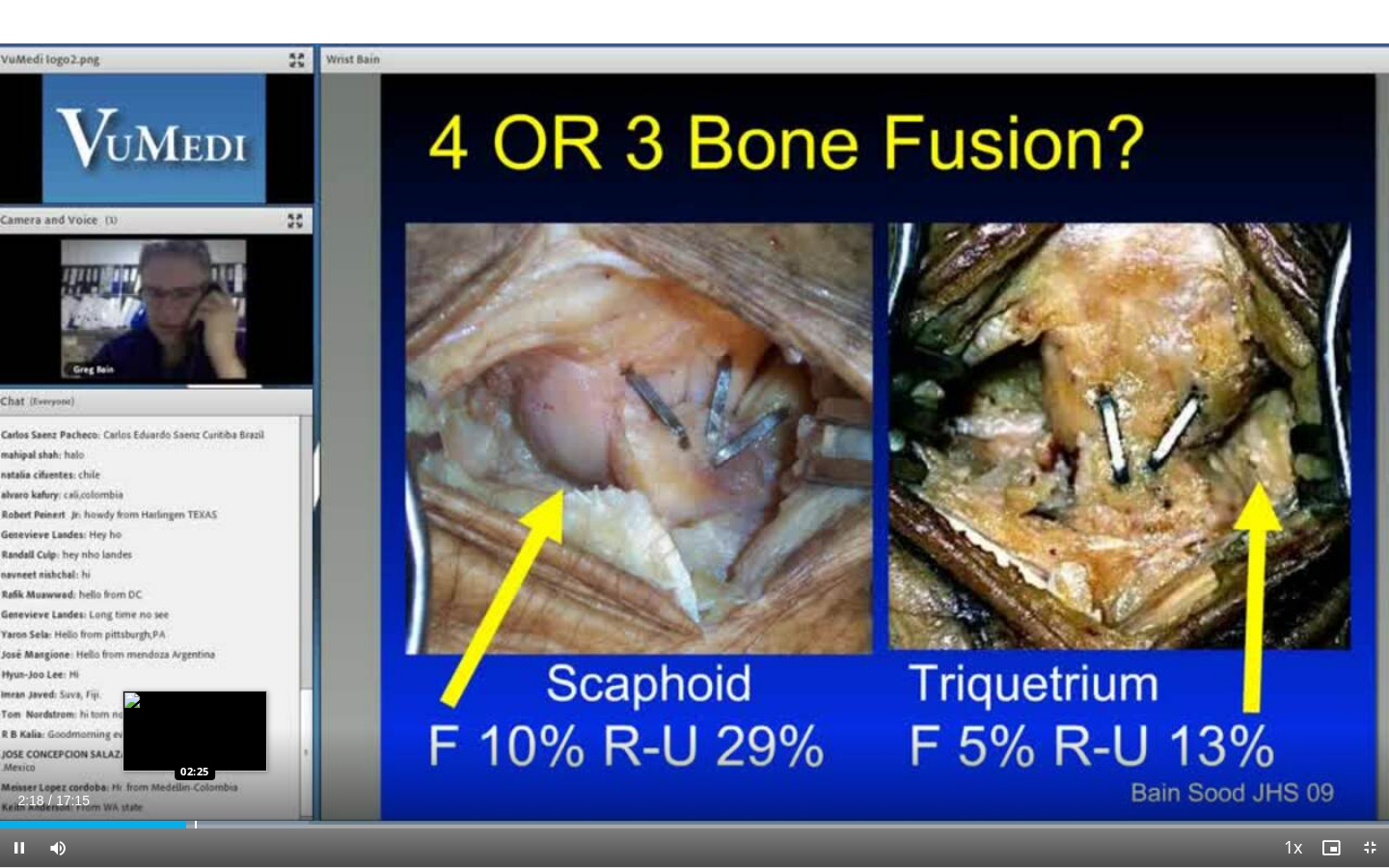 click at bounding box center (196, 825) 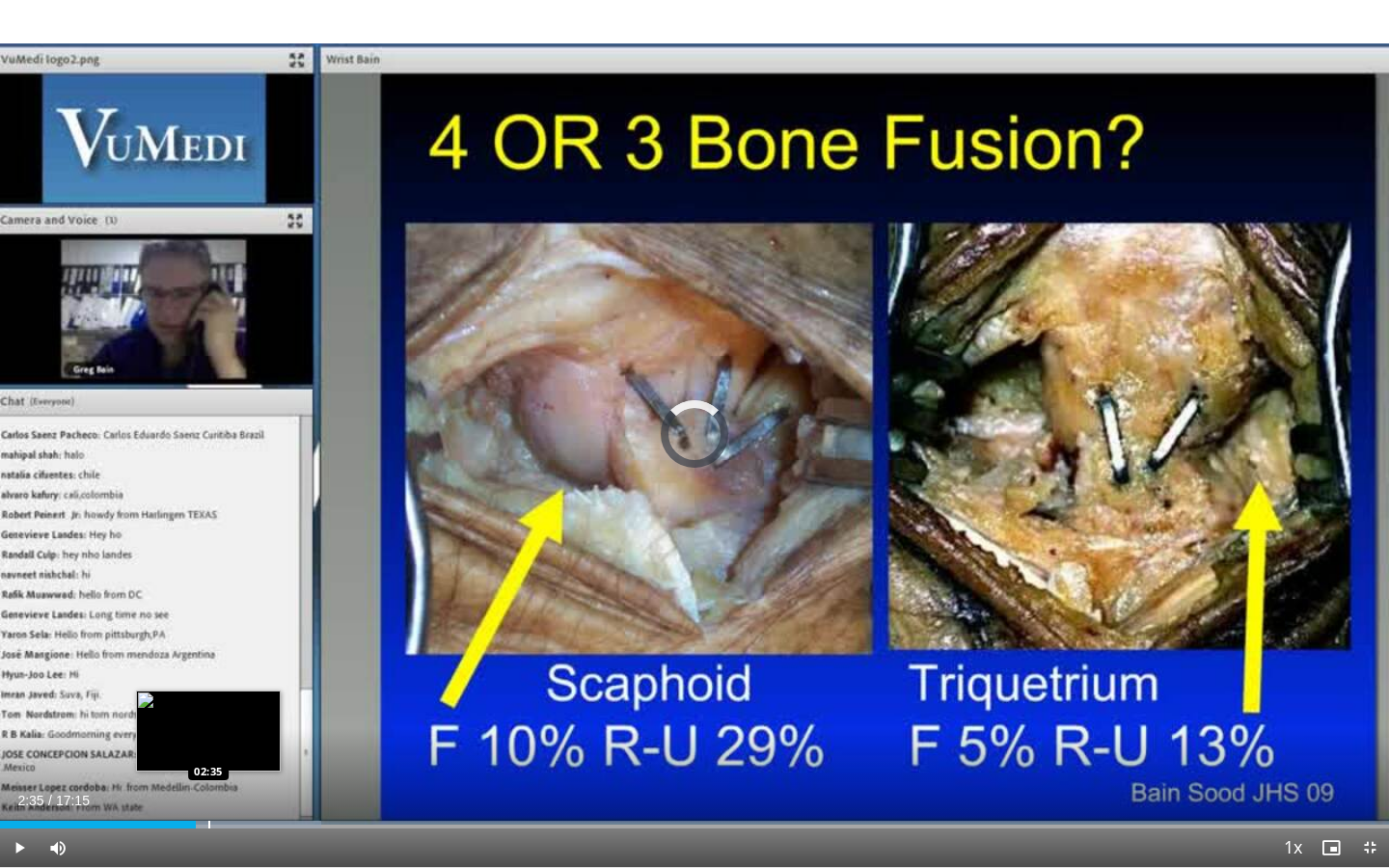 click at bounding box center (209, 825) 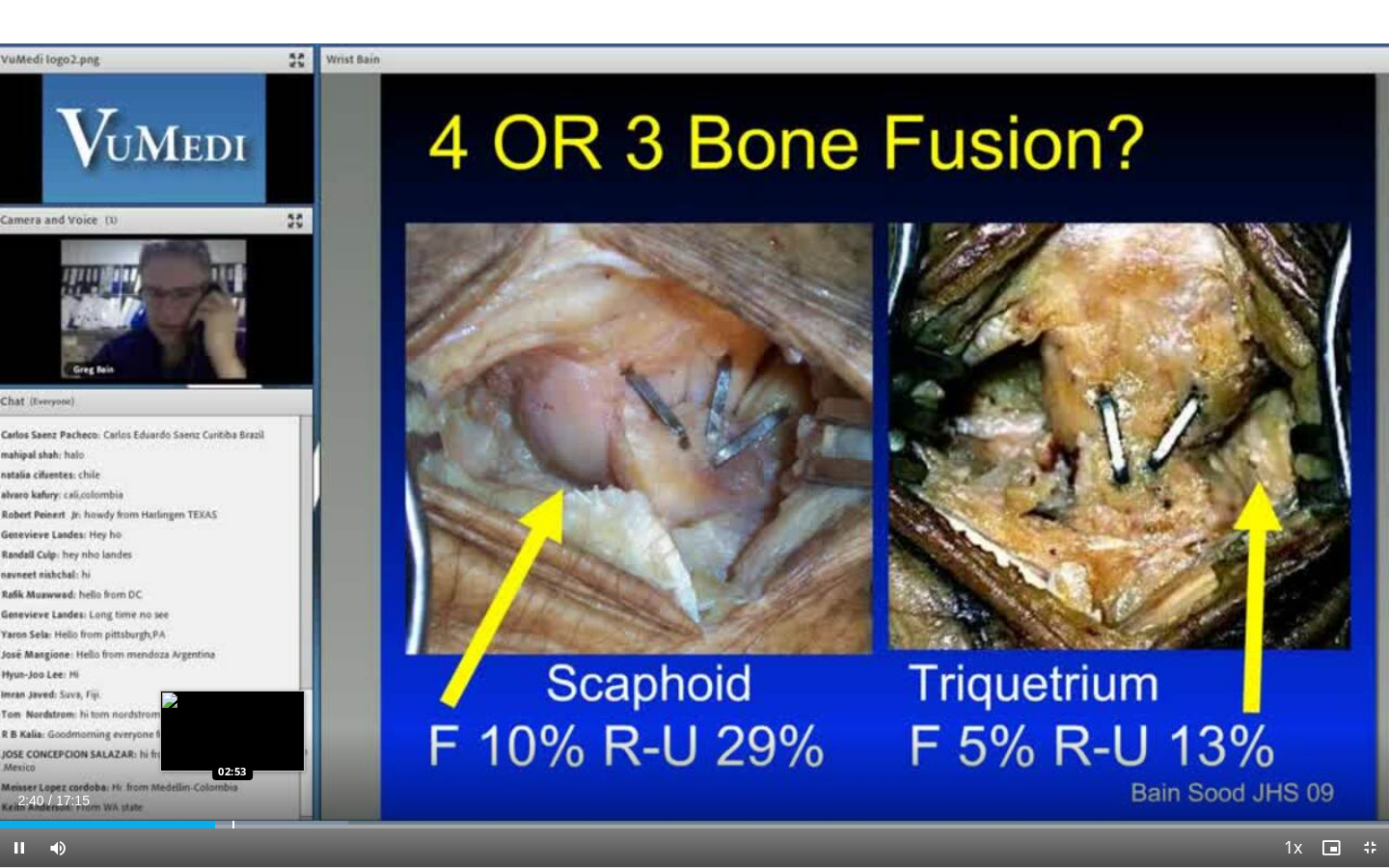 click at bounding box center [233, 825] 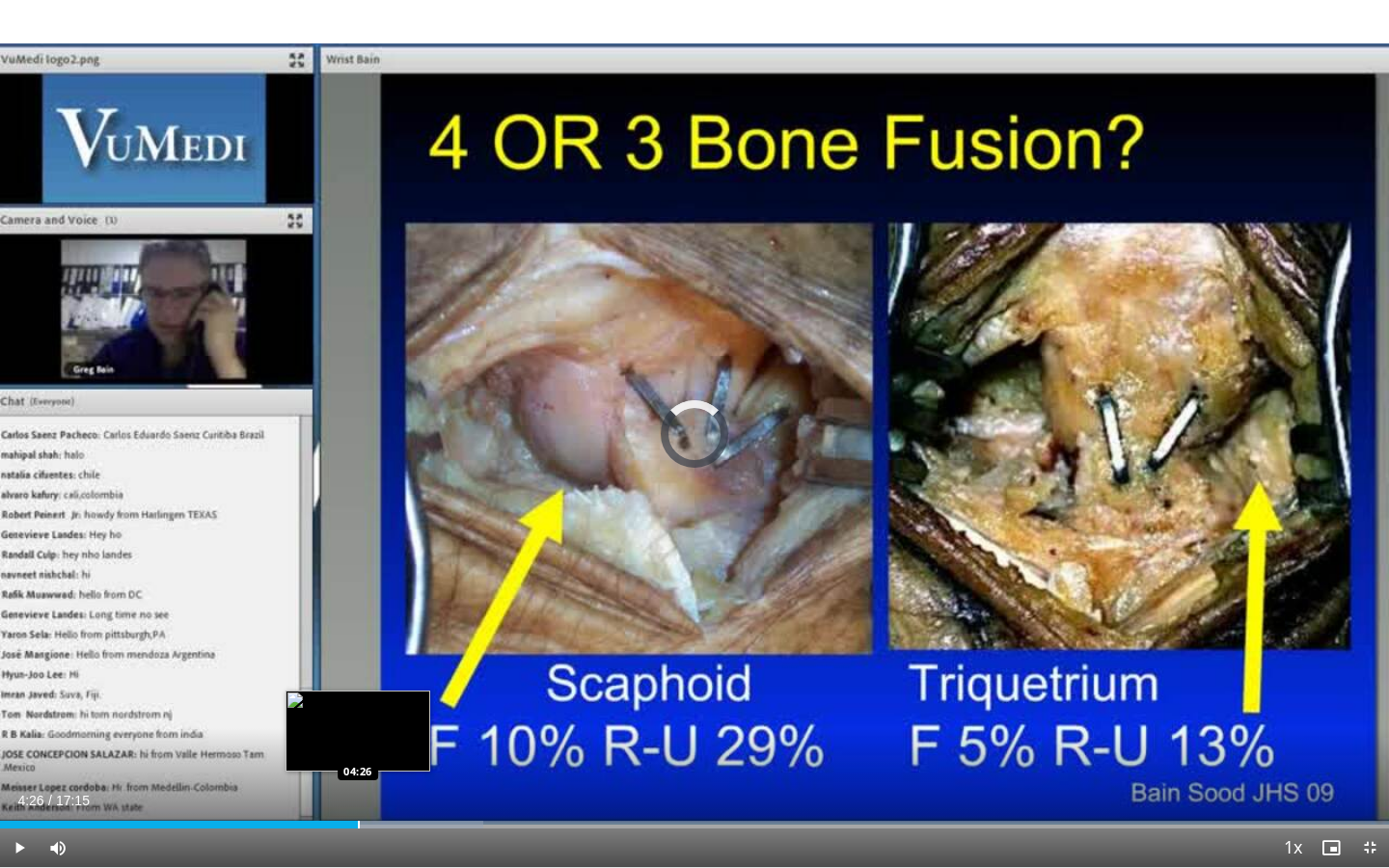 click on "Loaded :  34.76% 04:26 04:26" at bounding box center [694, 819] 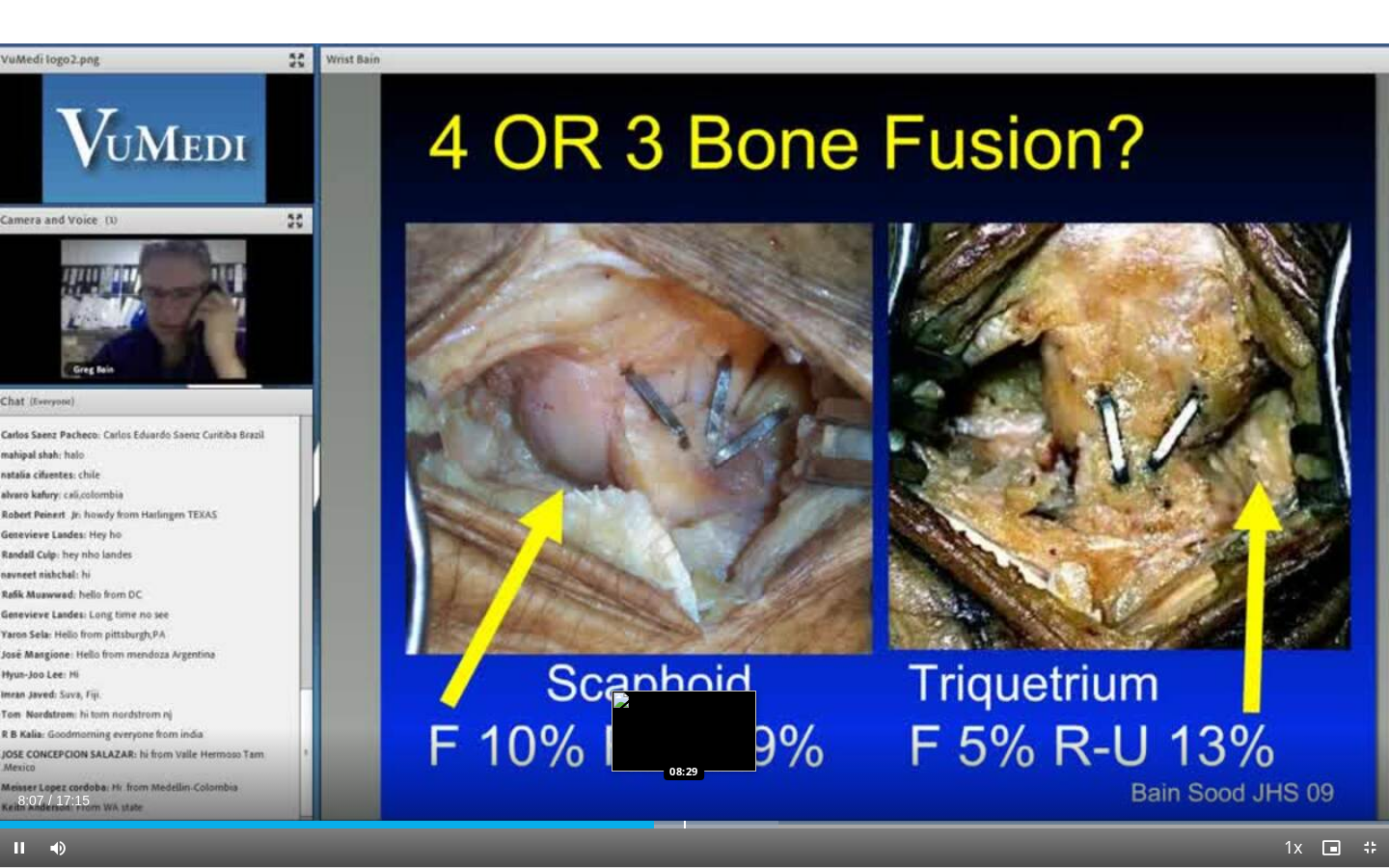 click at bounding box center (685, 825) 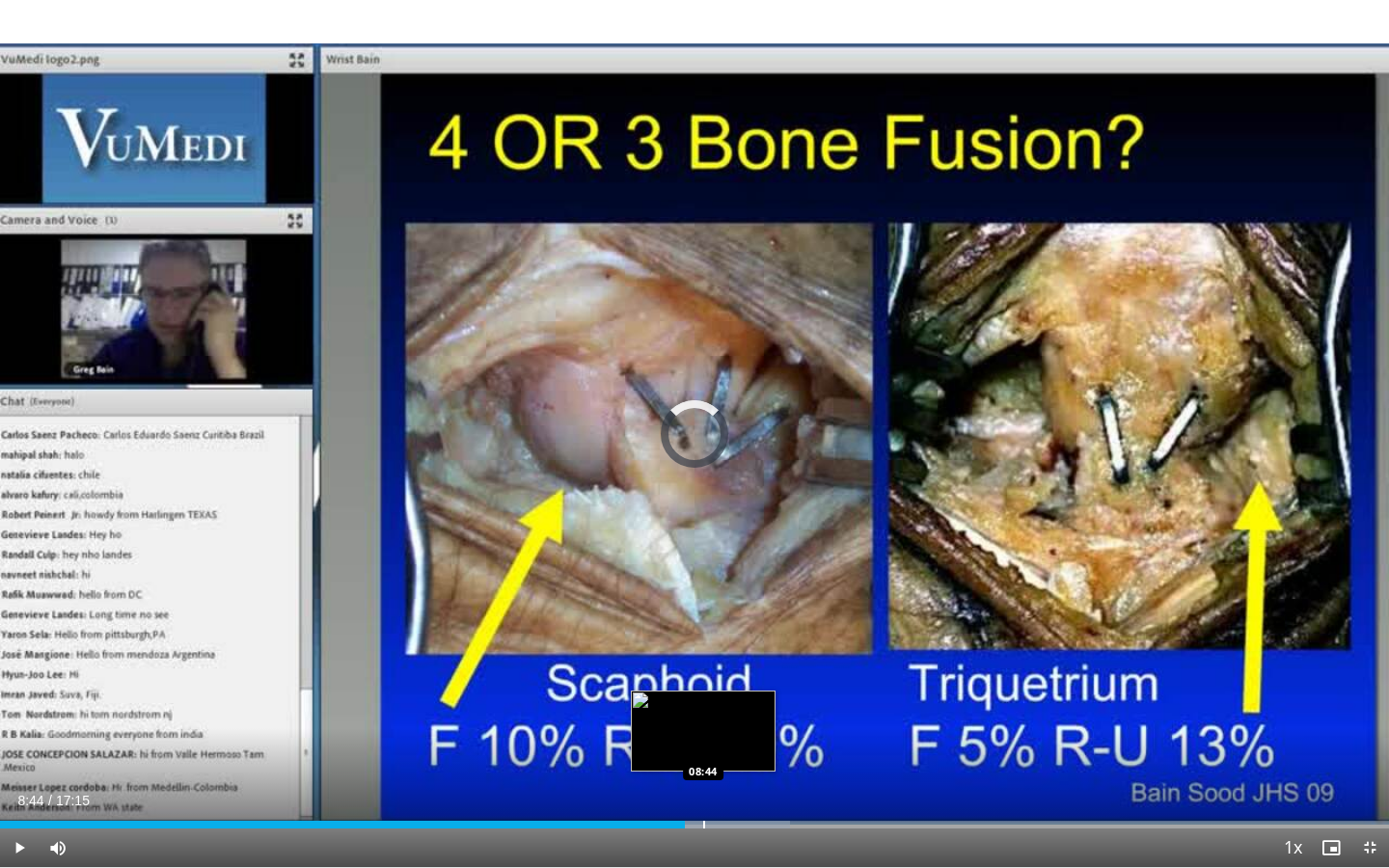 click on "Loaded :  56.88% 08:30 08:44" at bounding box center (694, 819) 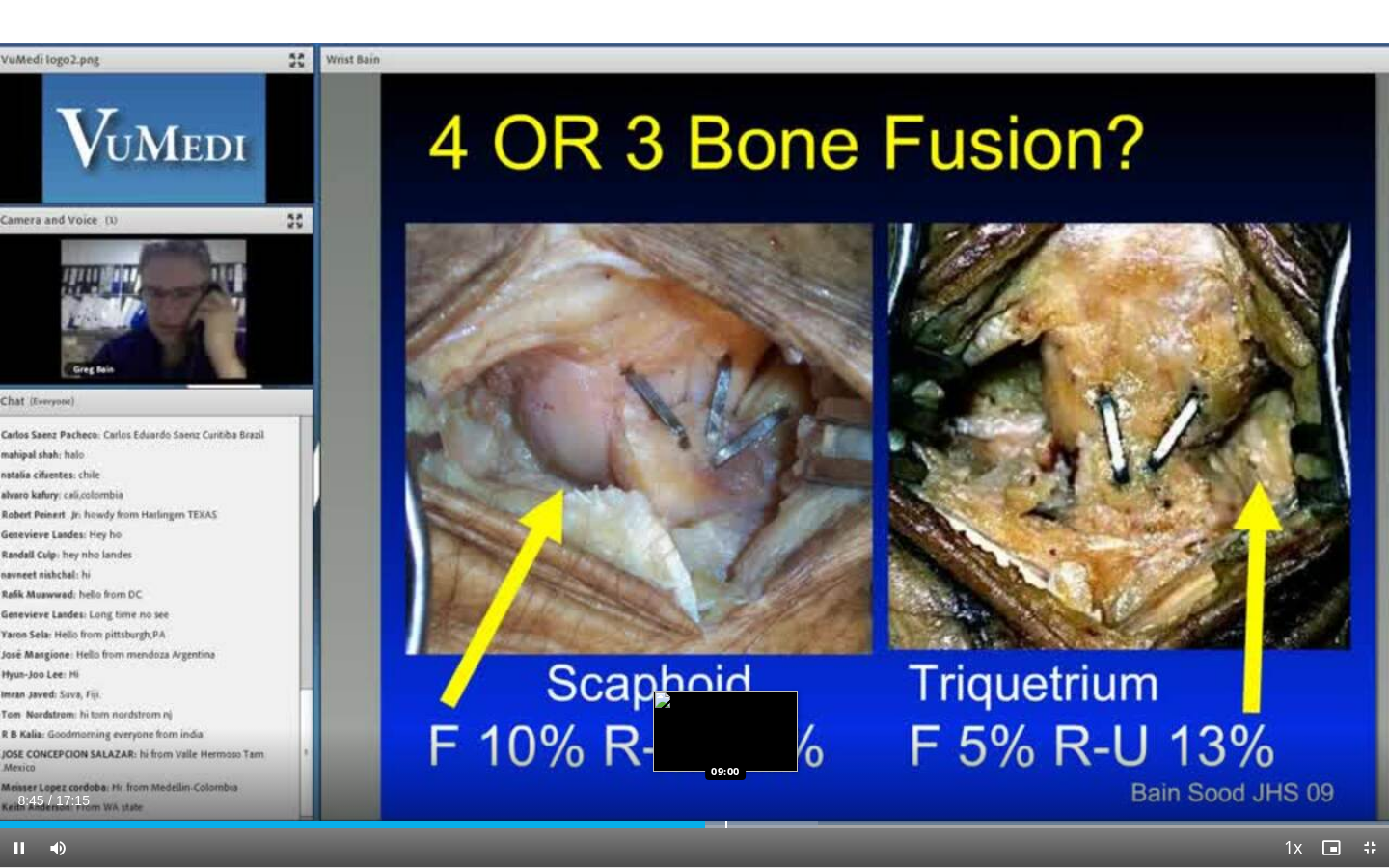 click at bounding box center [726, 825] 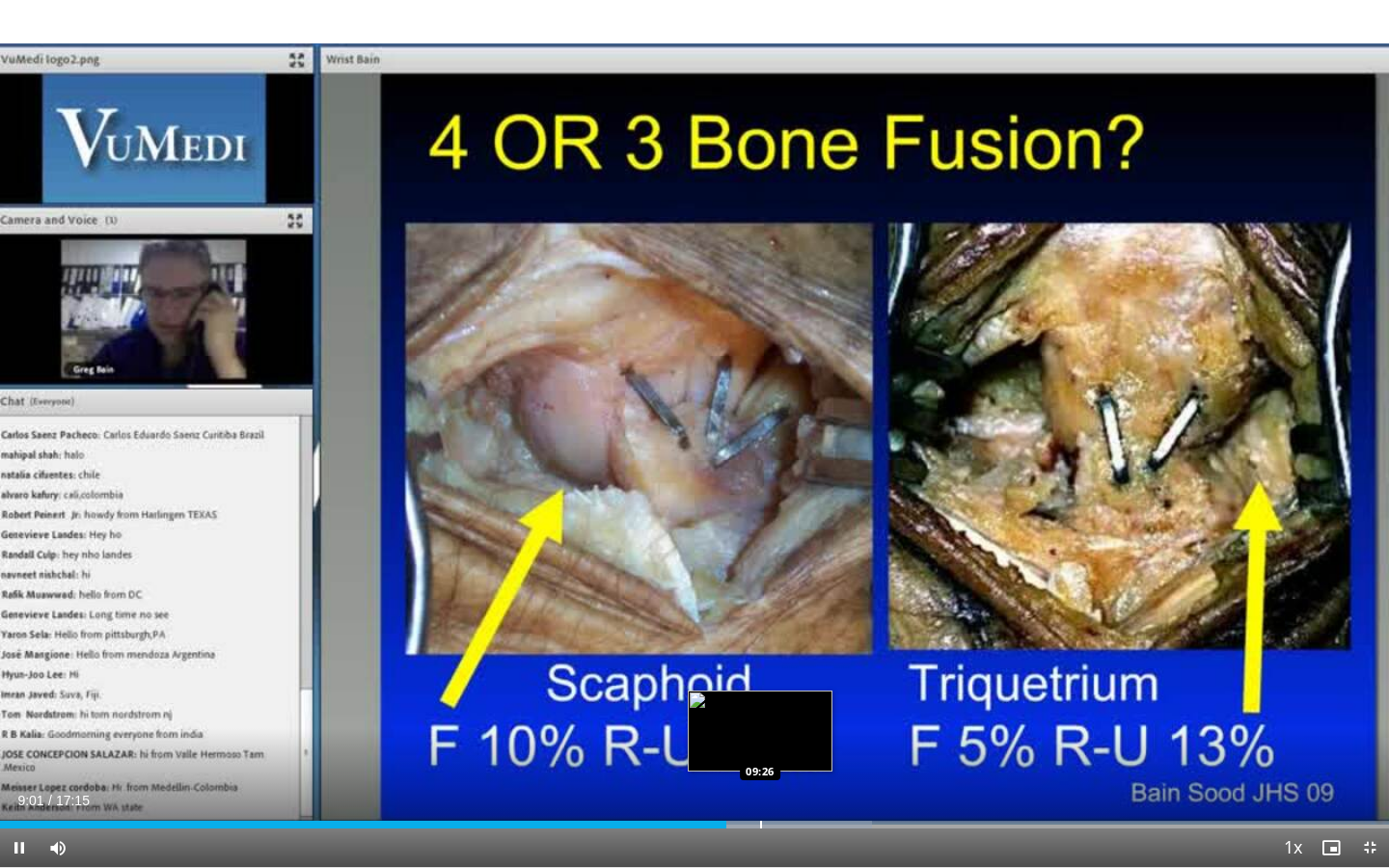click at bounding box center [761, 825] 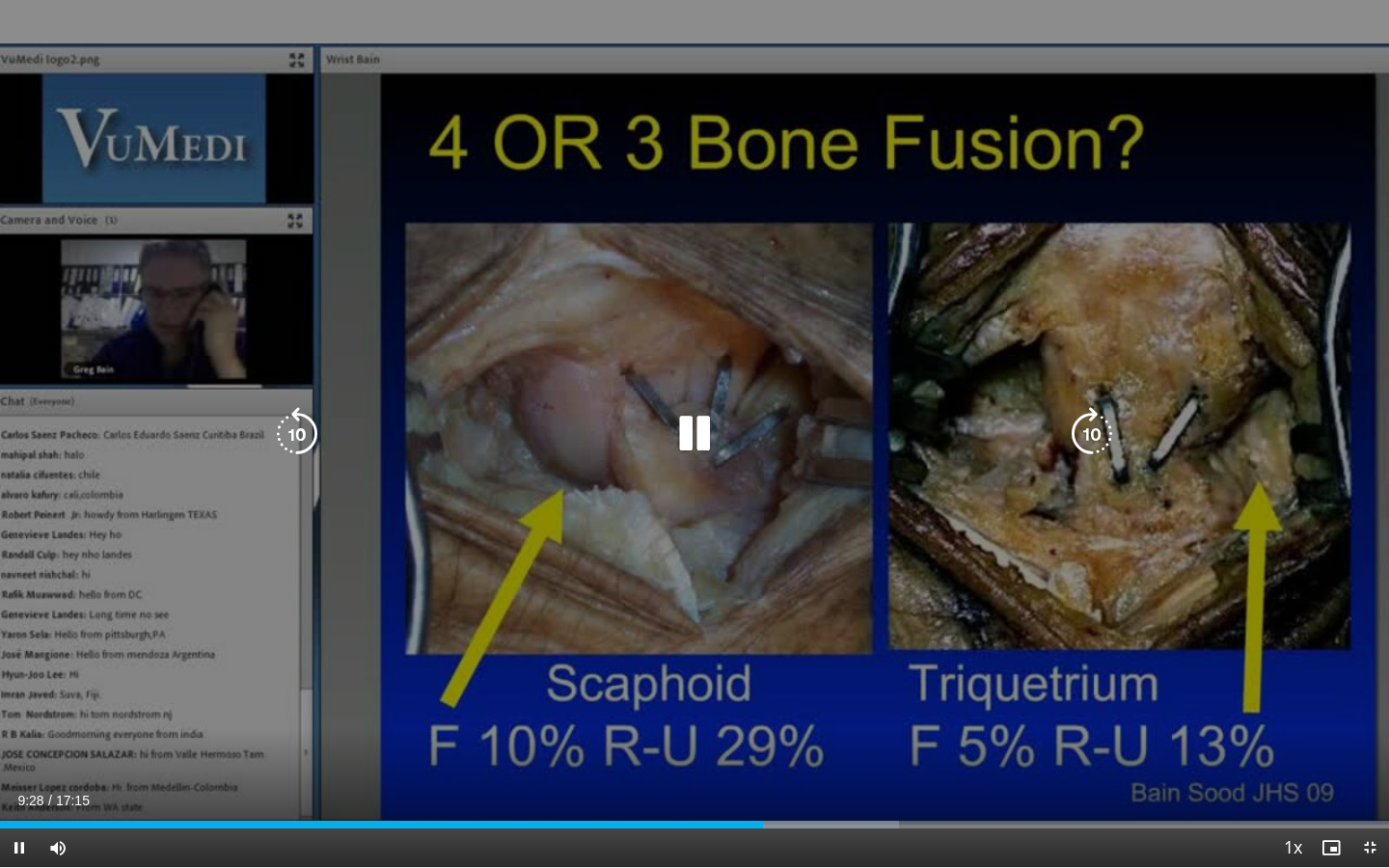 click on "**********" at bounding box center [694, 434] 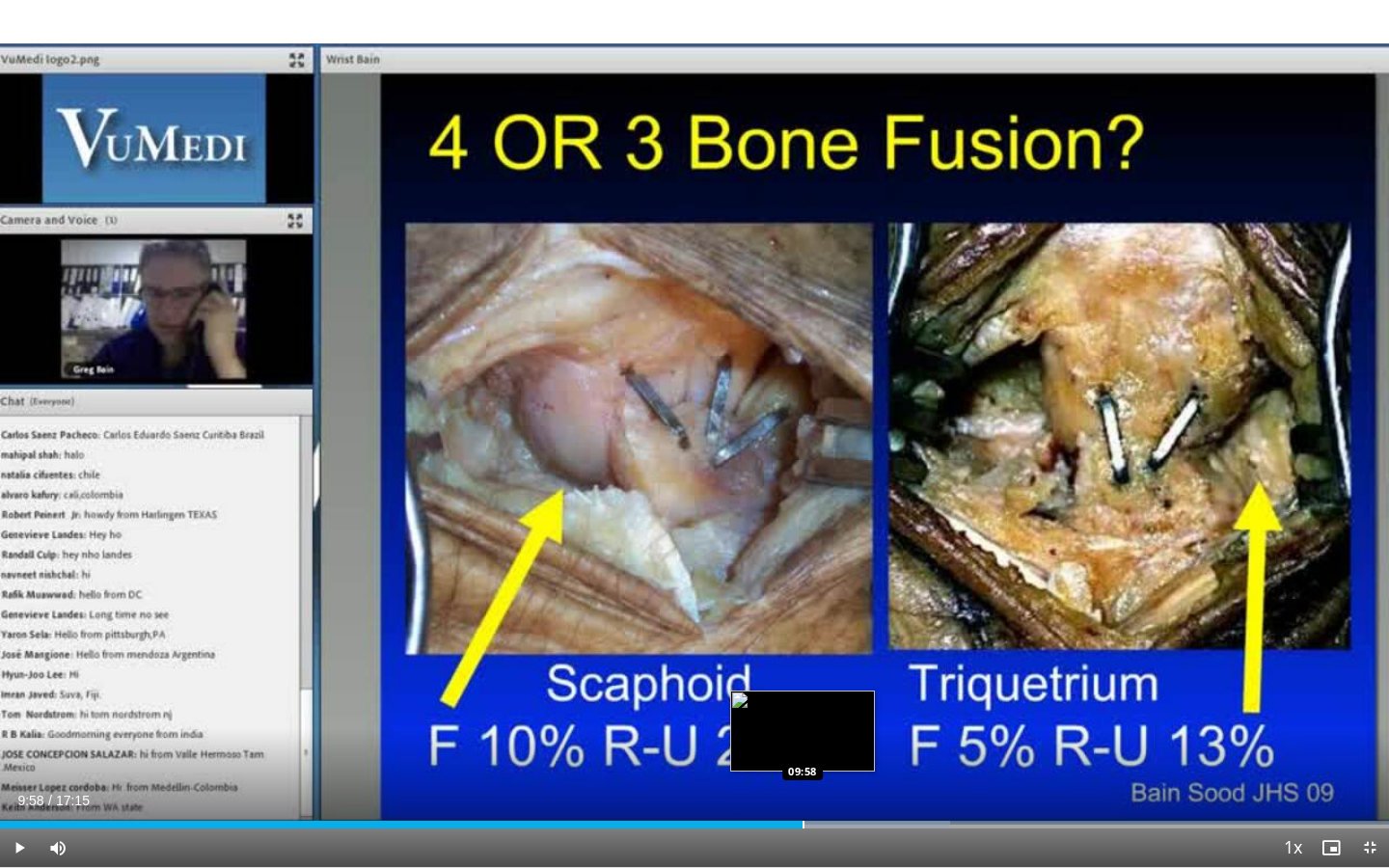 click on "Loaded :  68.42% 09:58 09:58" at bounding box center (694, 819) 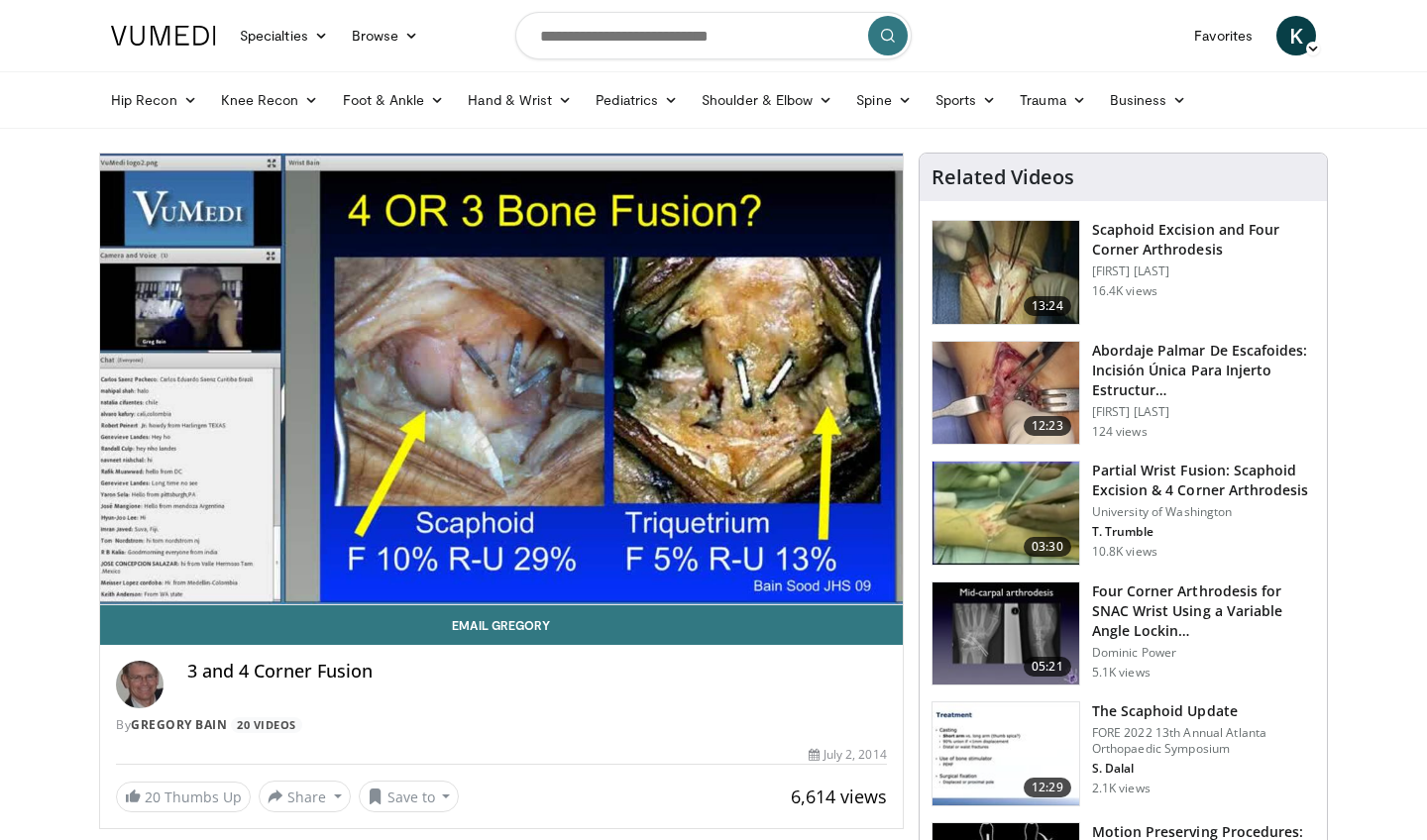 scroll, scrollTop: 0, scrollLeft: 0, axis: both 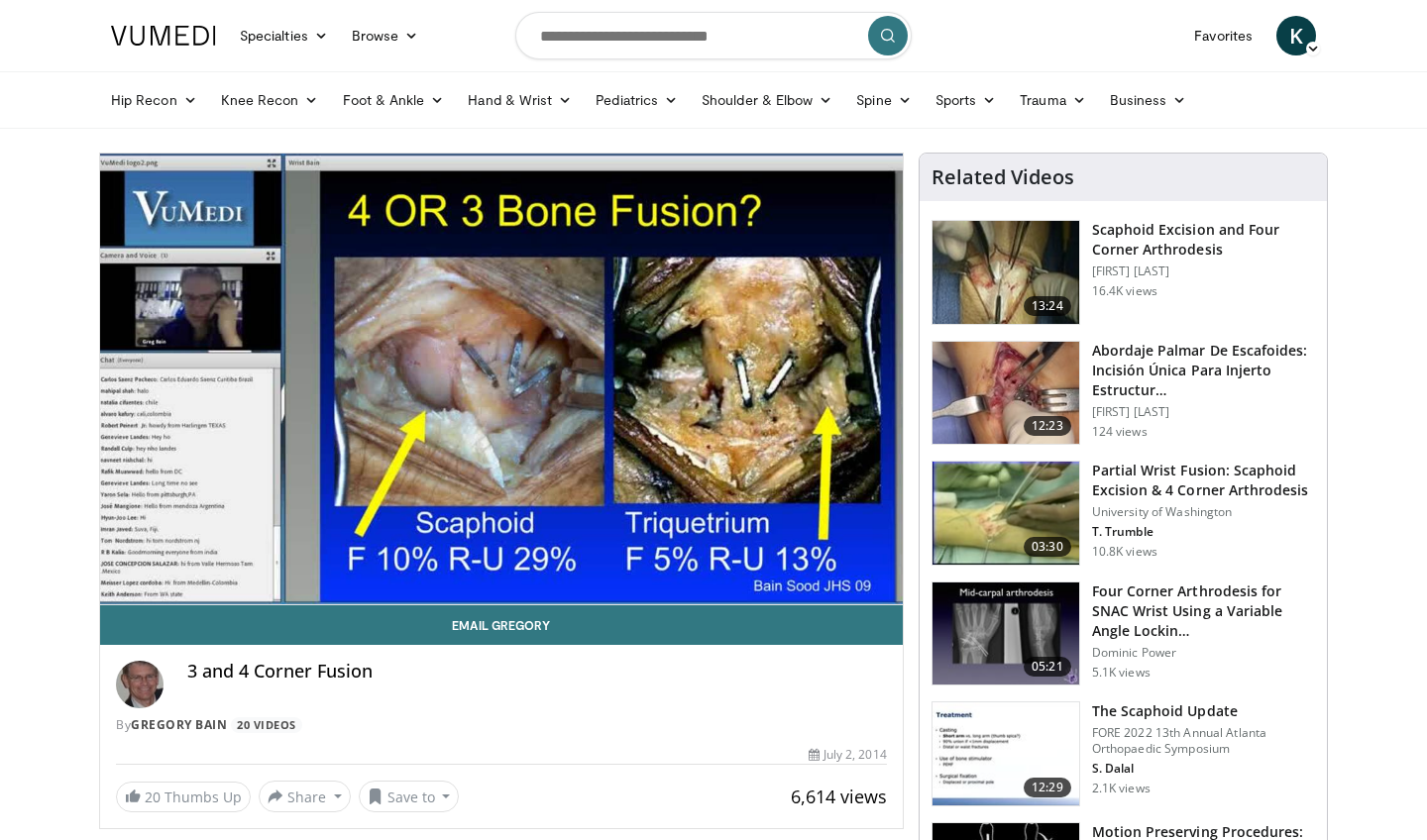 click at bounding box center (1006, 272) 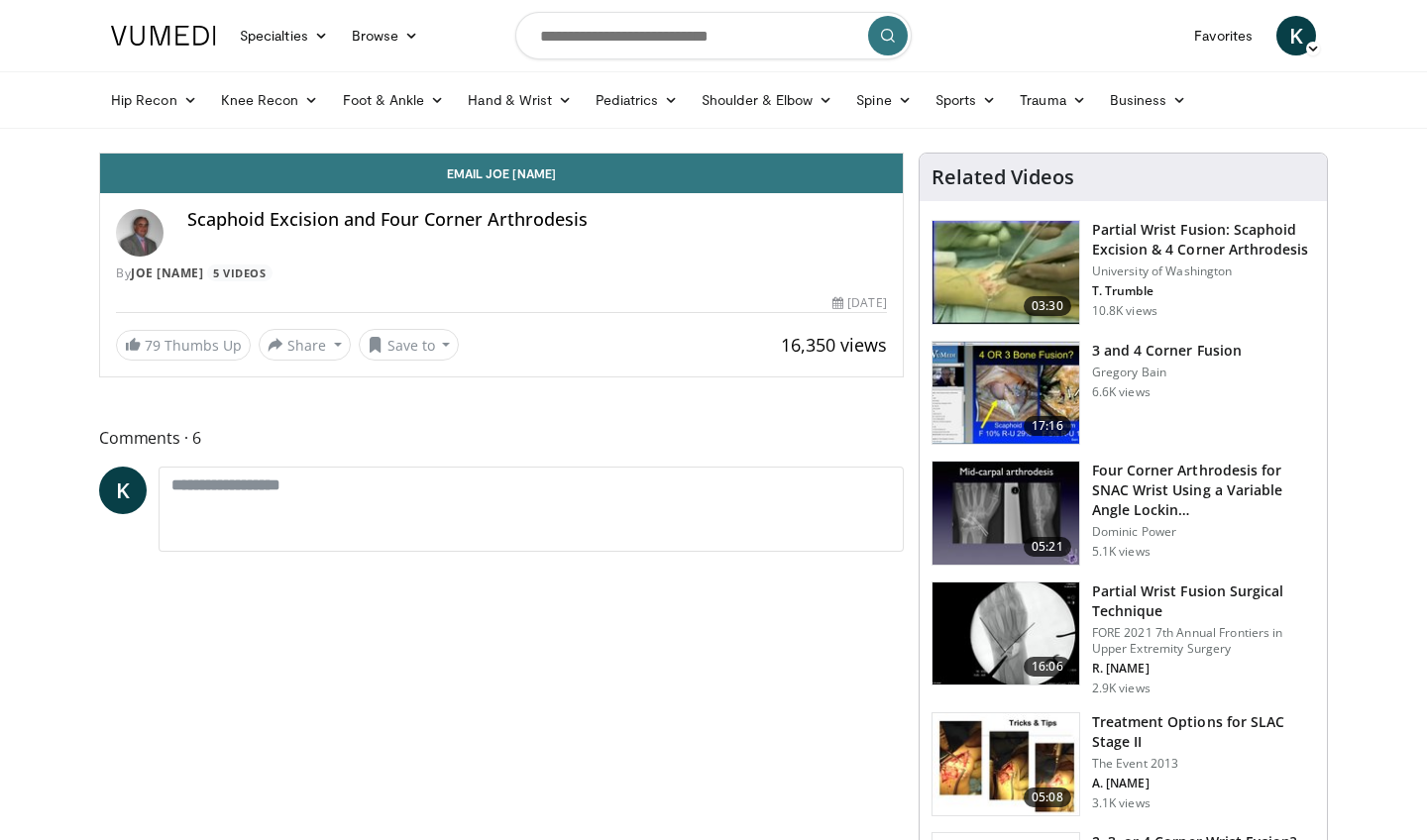 scroll, scrollTop: 0, scrollLeft: 0, axis: both 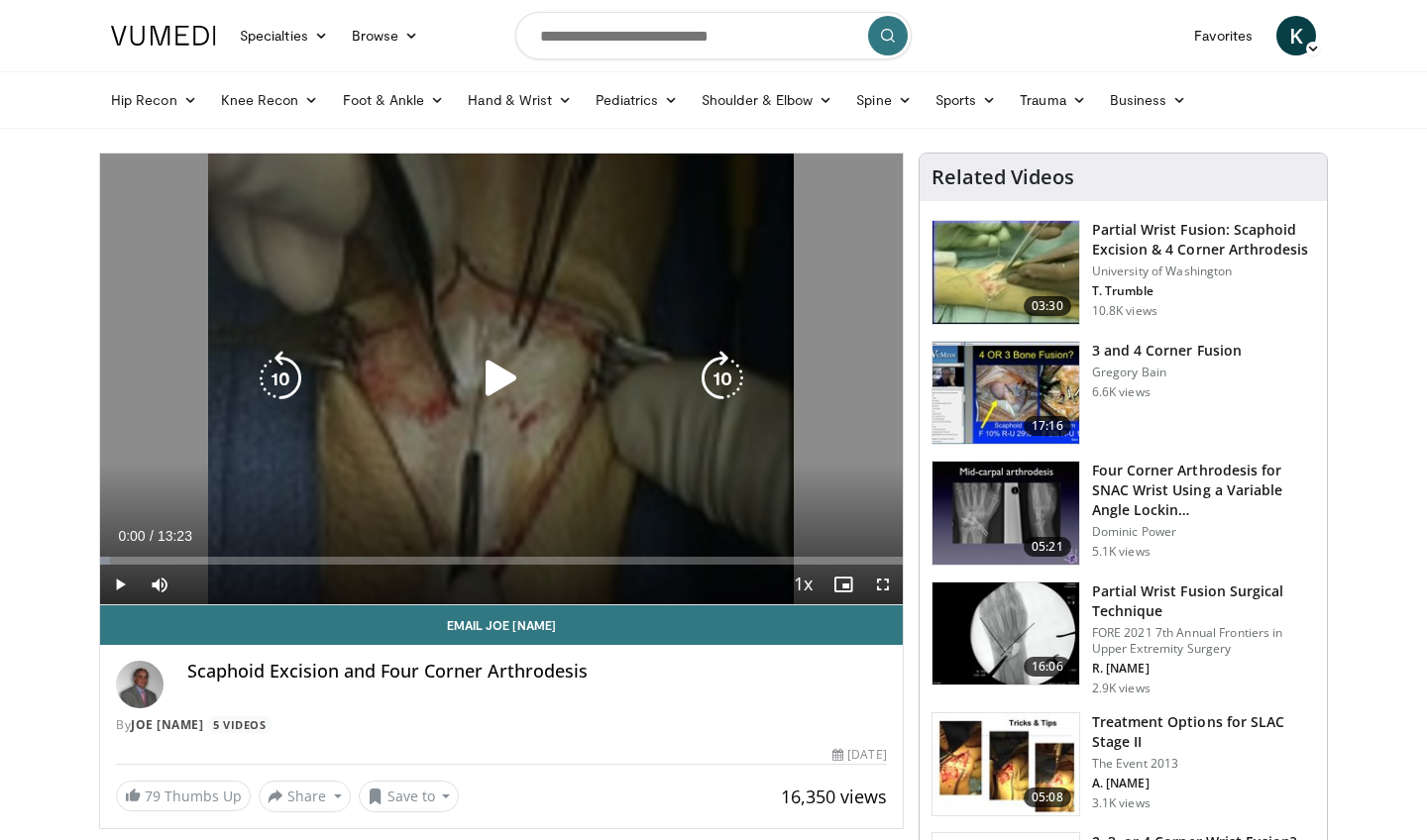 click at bounding box center (501, 378) 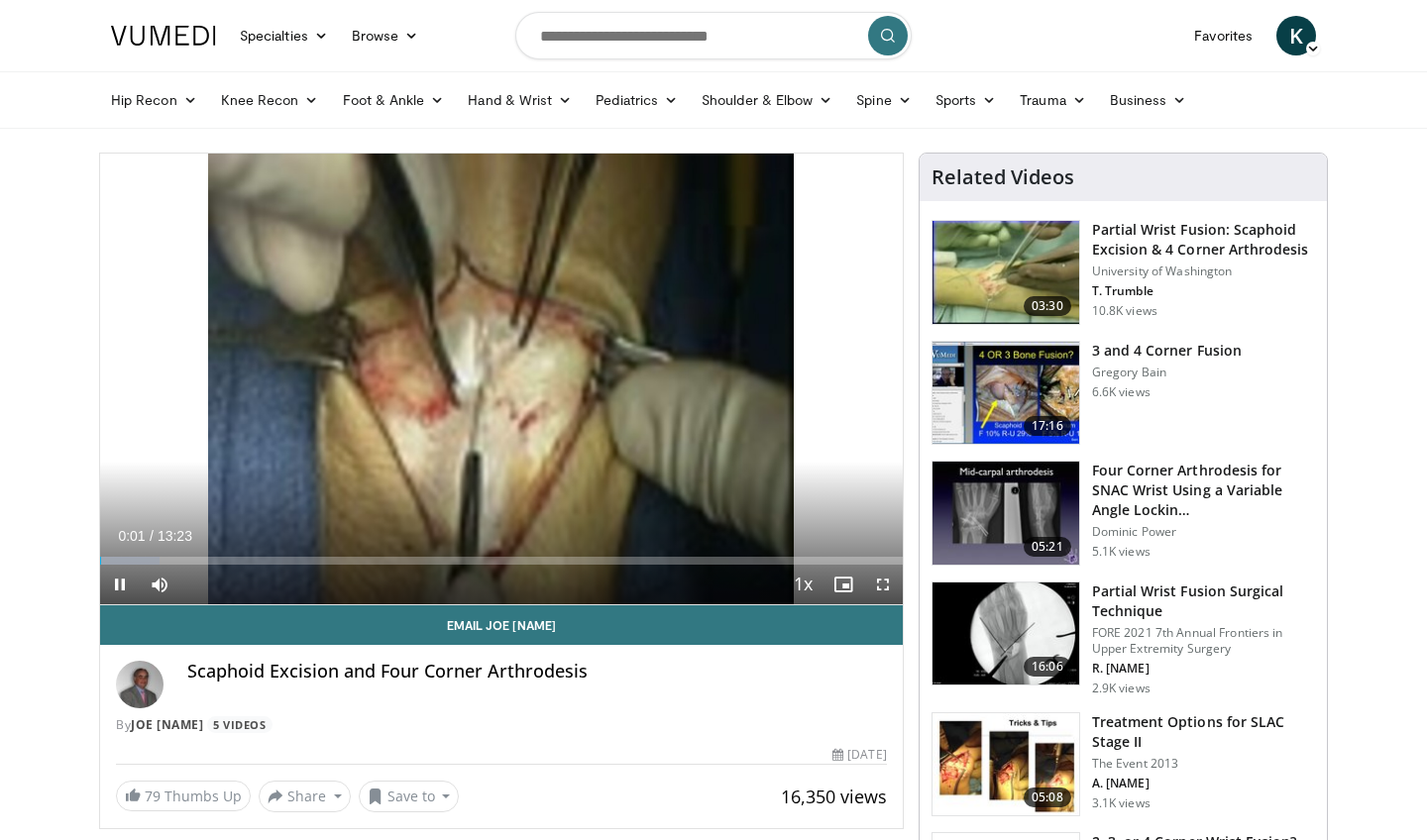 click at bounding box center [883, 584] 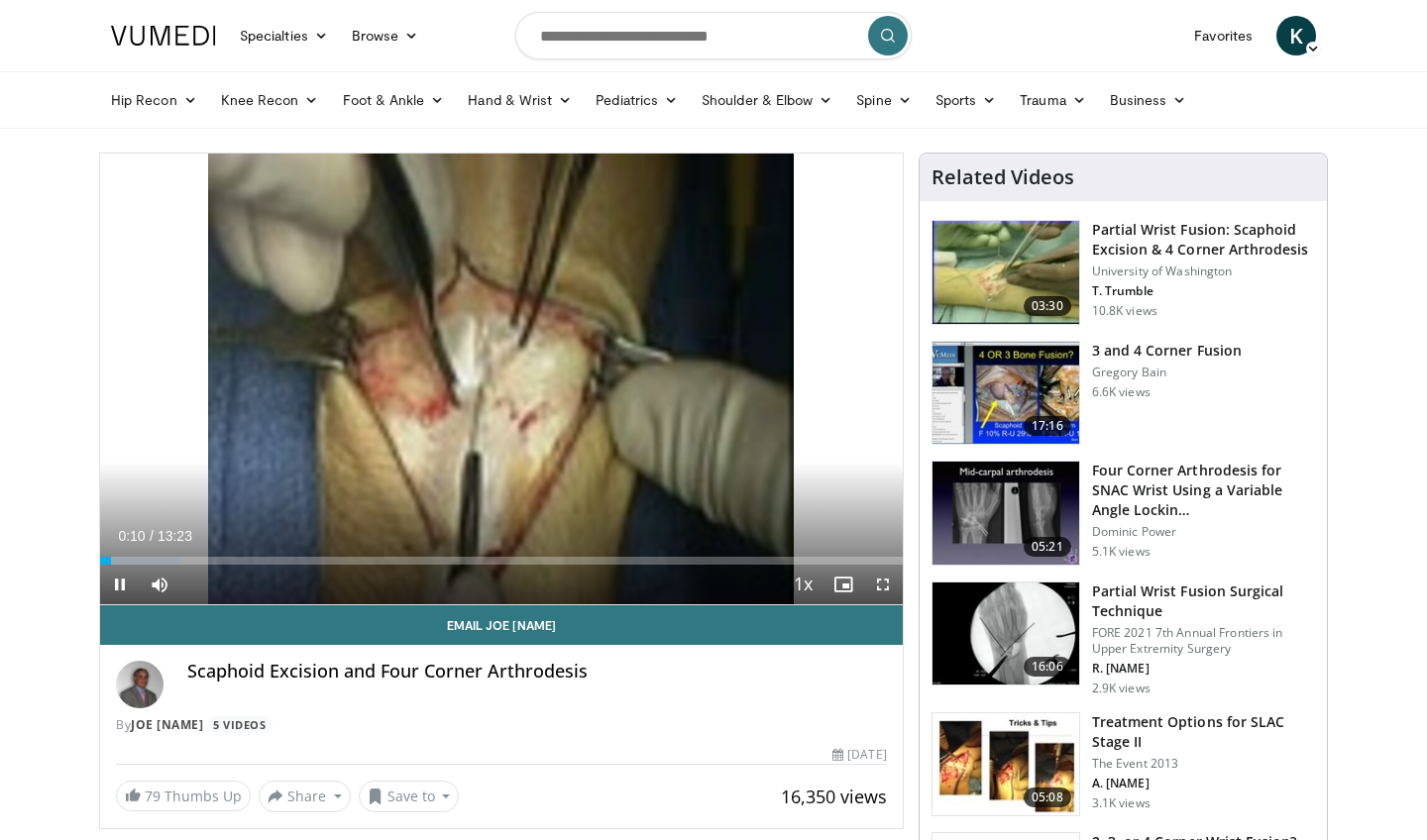 click at bounding box center [120, 584] 